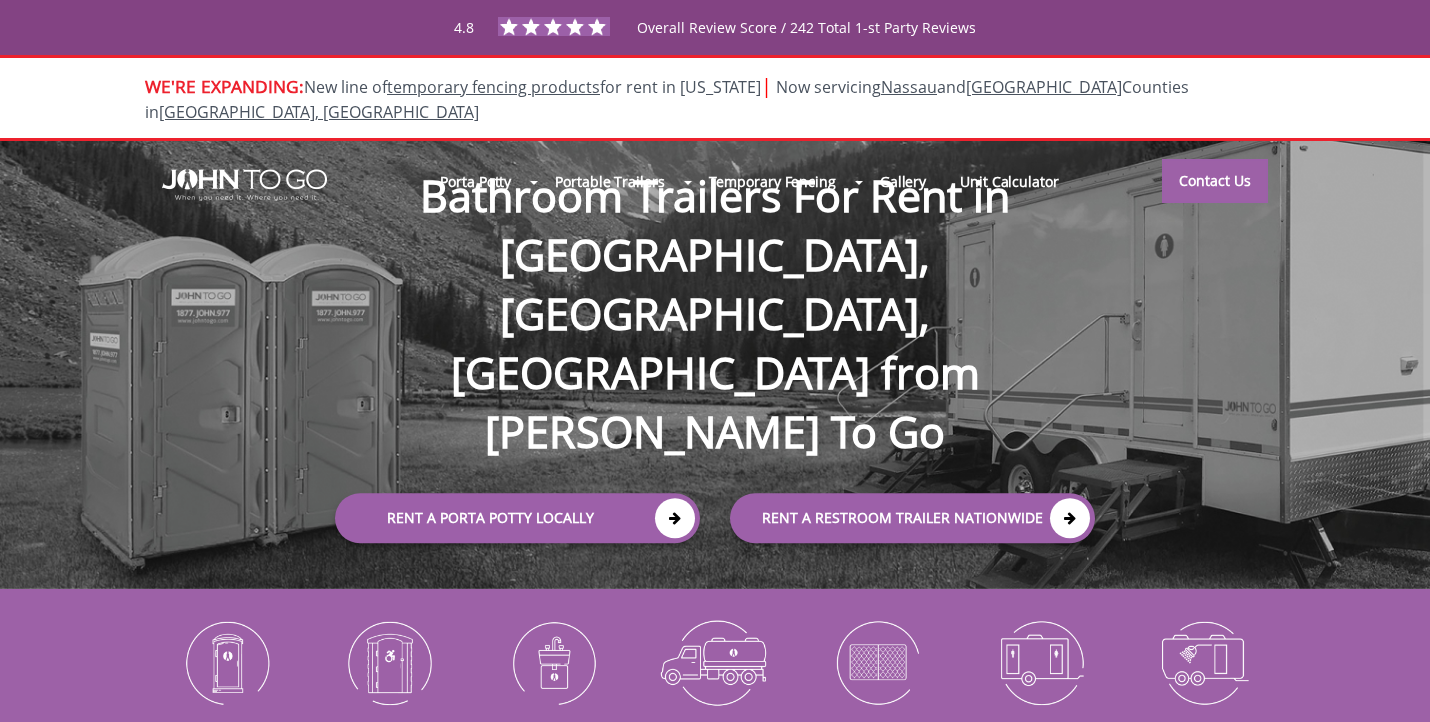 scroll, scrollTop: 0, scrollLeft: 0, axis: both 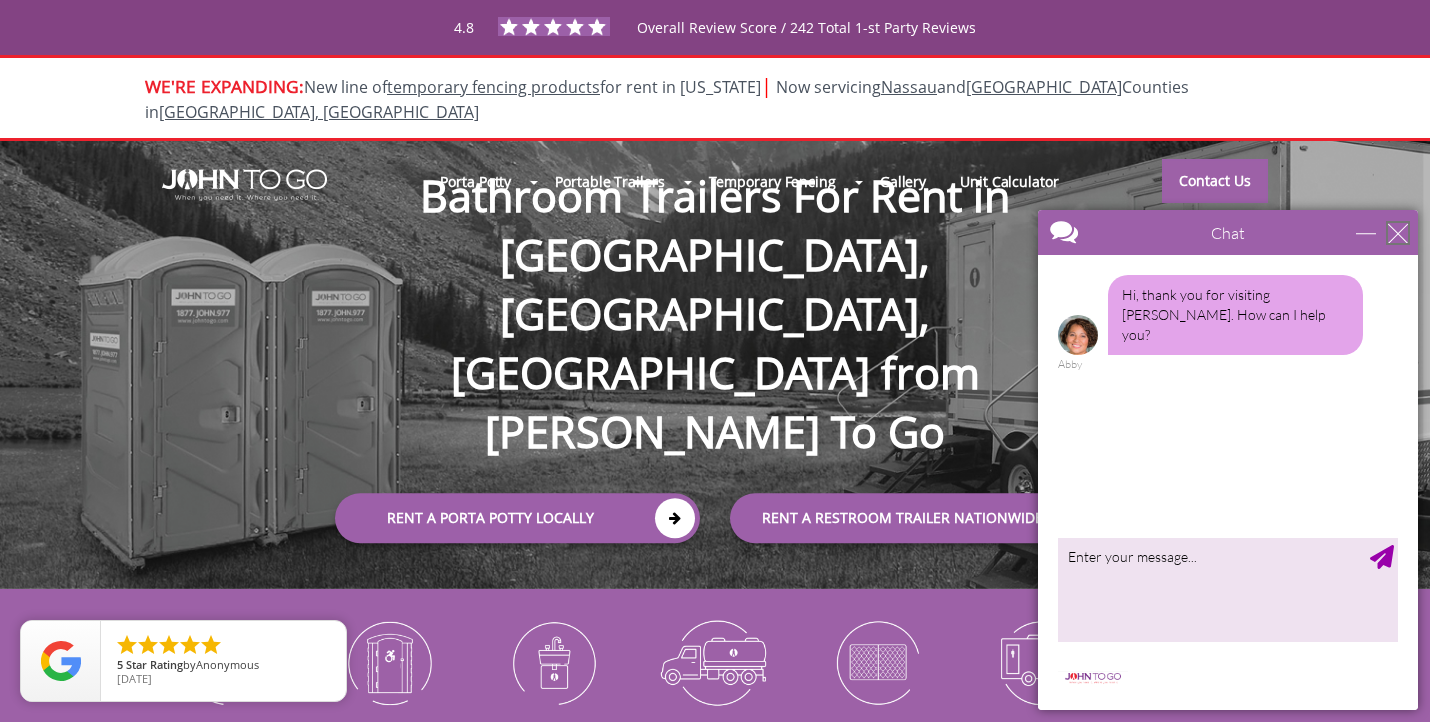 click at bounding box center [1398, 233] 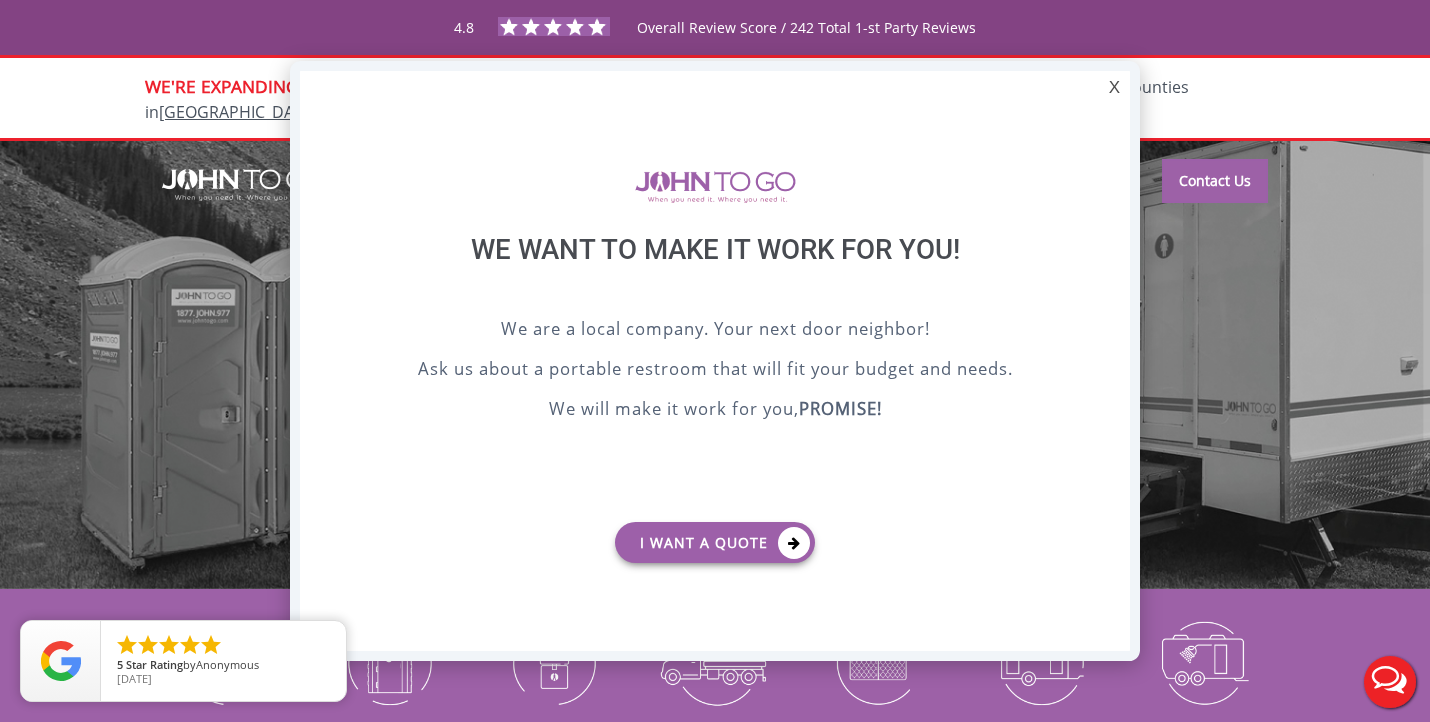 scroll, scrollTop: 0, scrollLeft: 0, axis: both 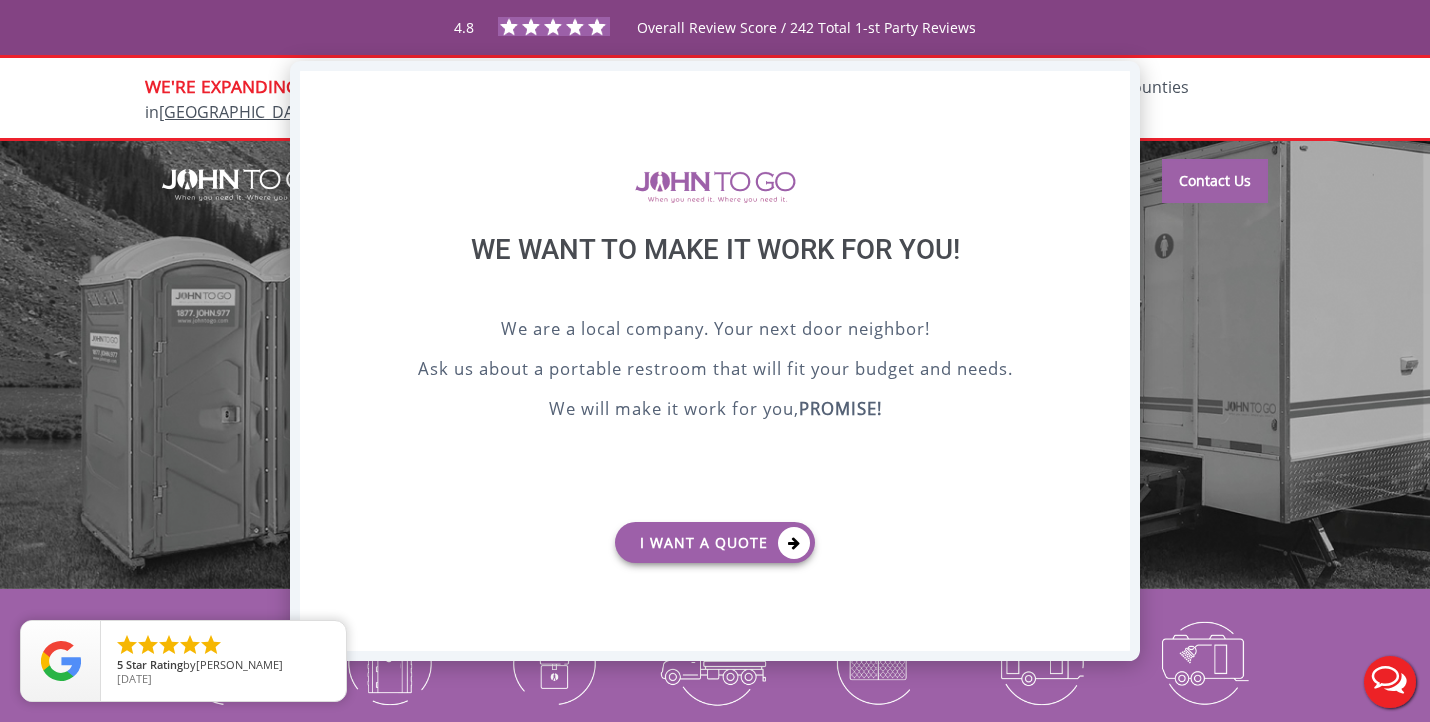 click on "X" at bounding box center (1114, 88) 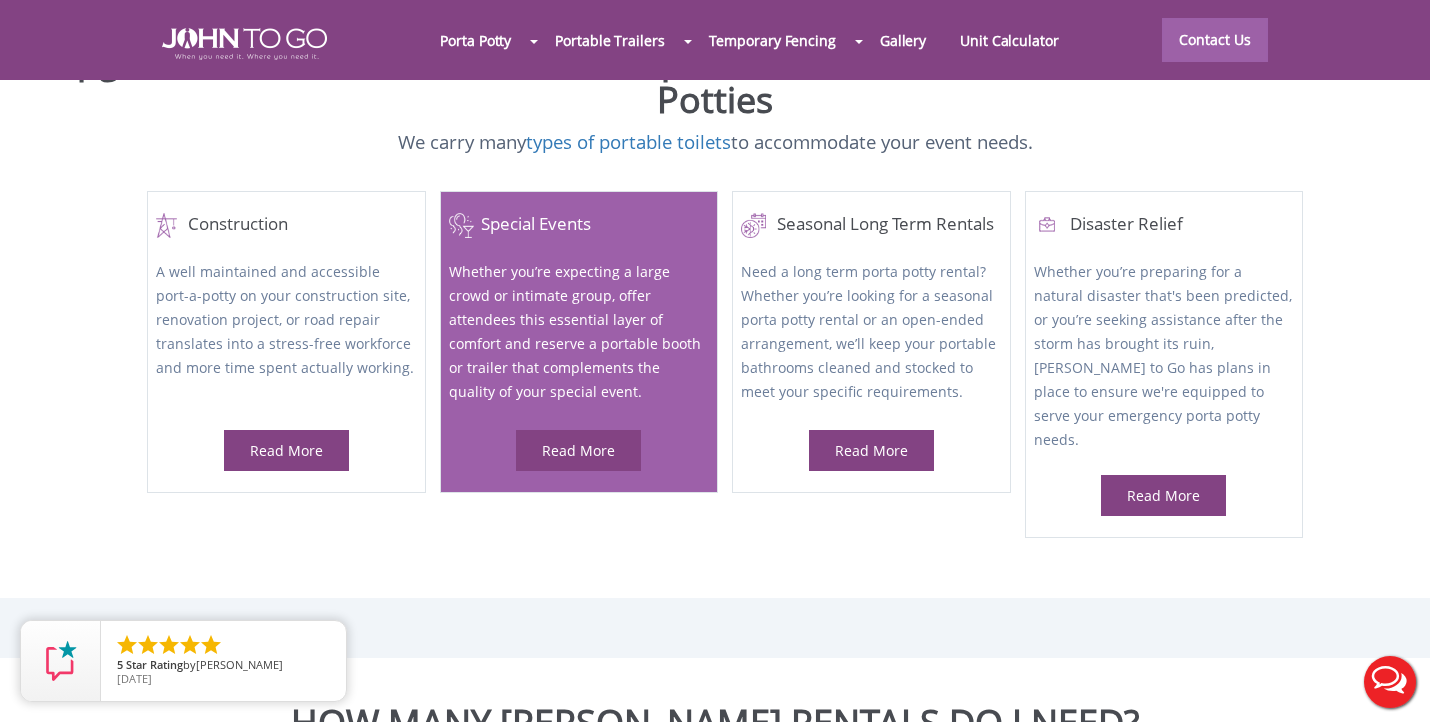 scroll, scrollTop: 866, scrollLeft: 0, axis: vertical 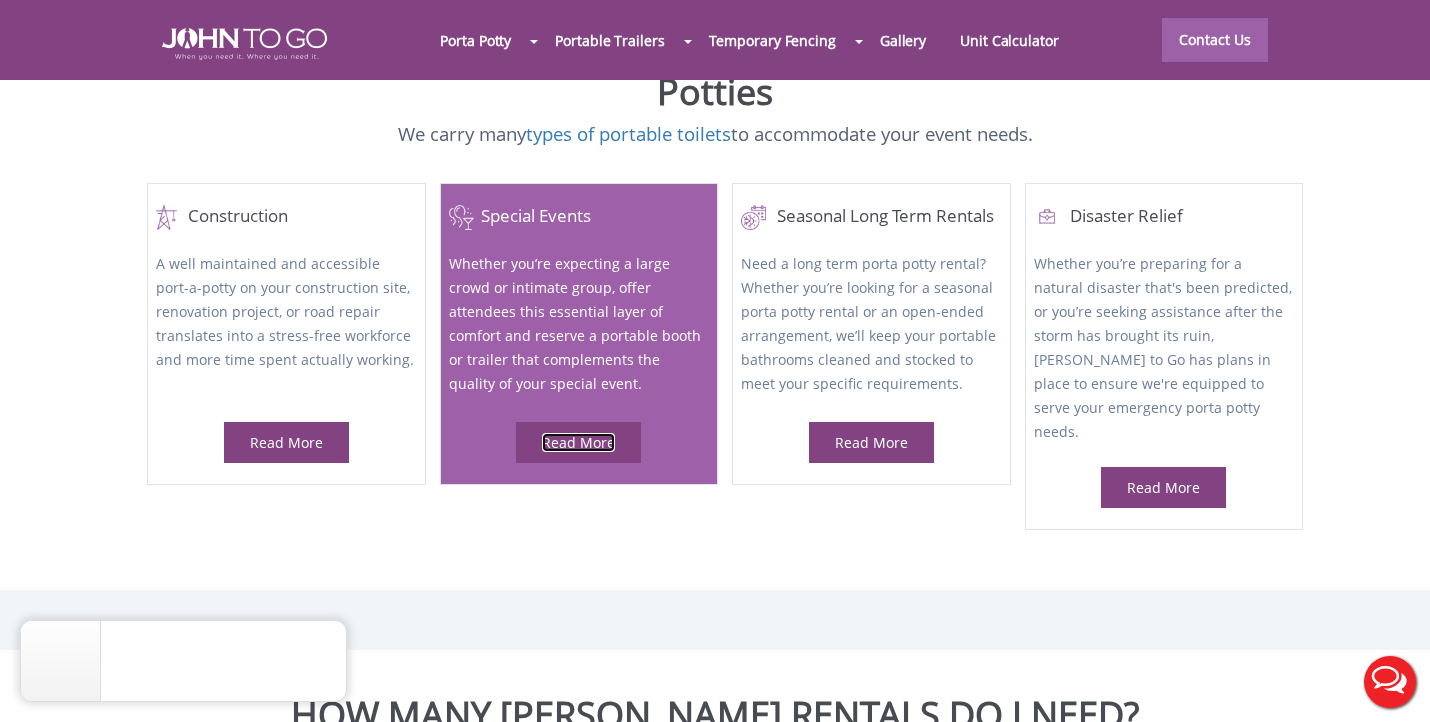 click on "Read More" at bounding box center (578, 442) 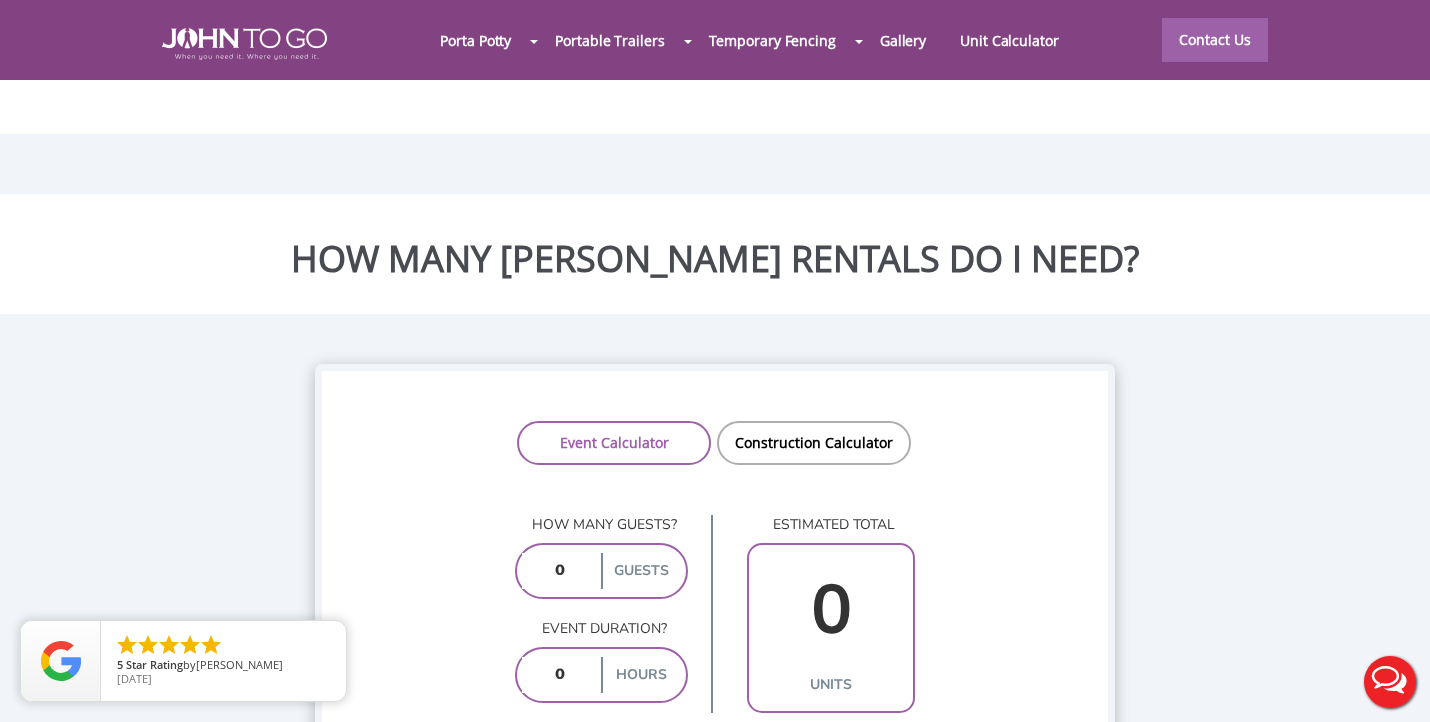 scroll, scrollTop: 1408, scrollLeft: 0, axis: vertical 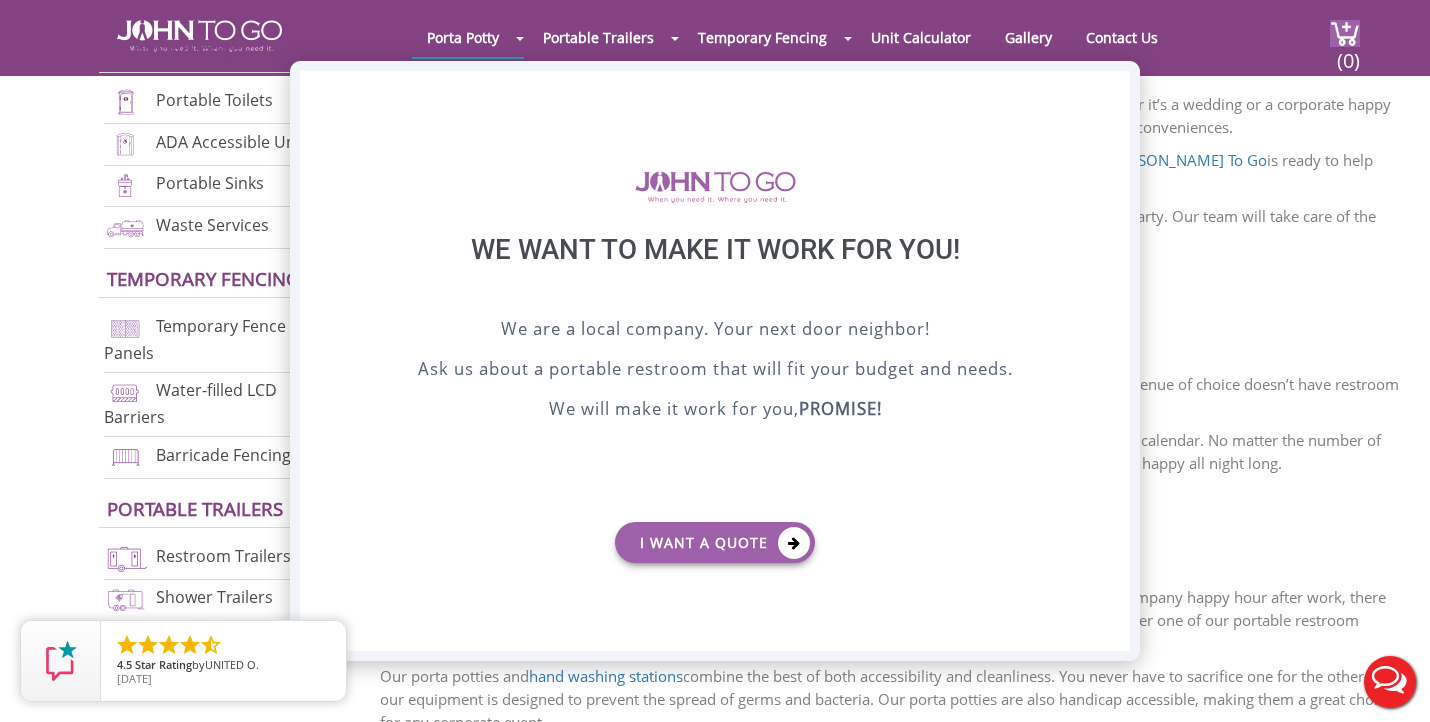 click on "X" at bounding box center (1114, 88) 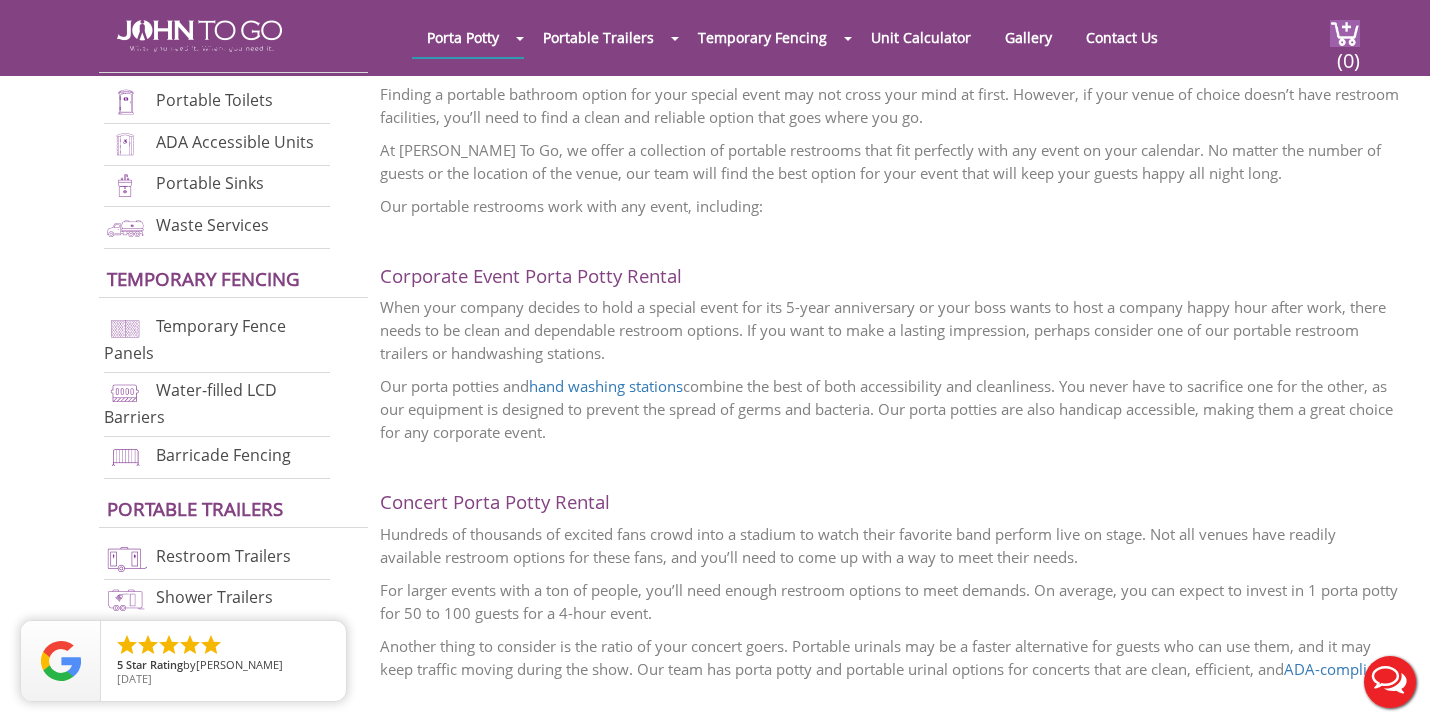 scroll, scrollTop: 940, scrollLeft: 0, axis: vertical 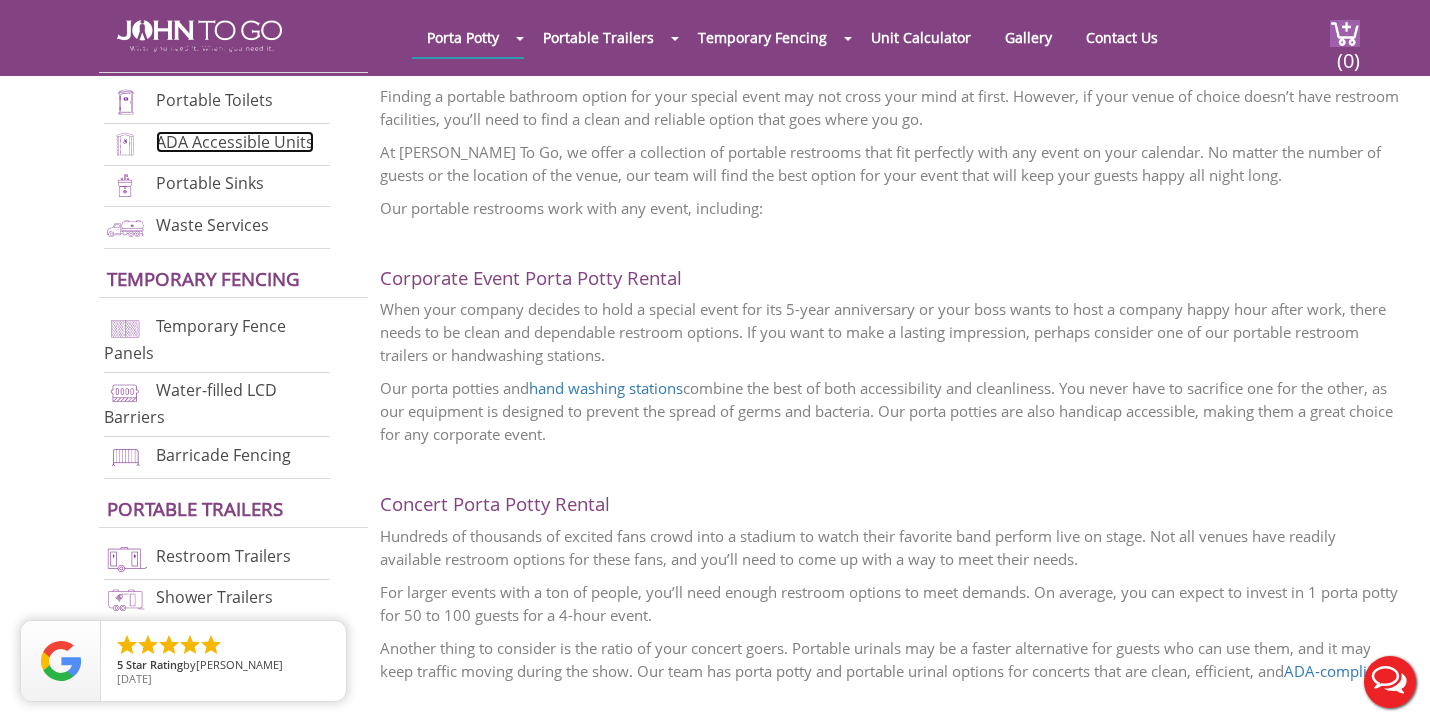 click on "ADA Accessible Units" at bounding box center (235, 142) 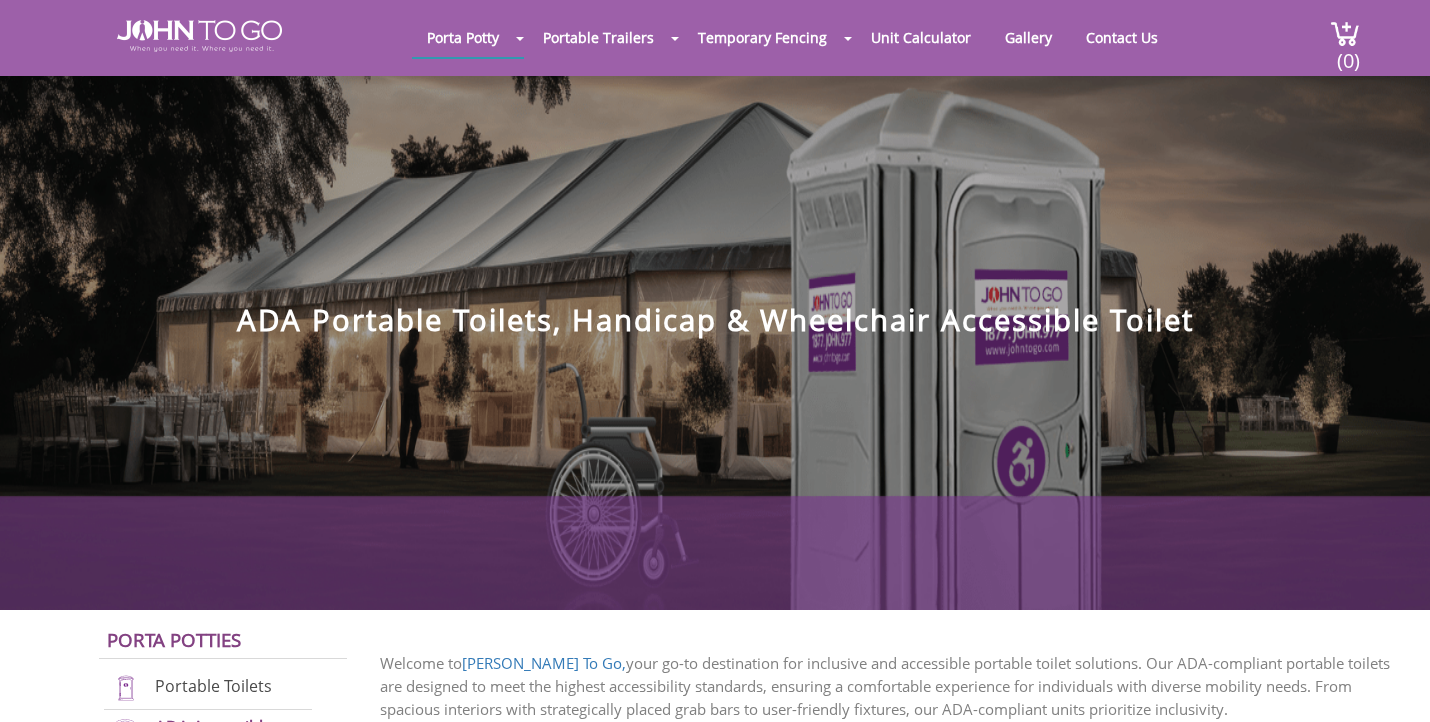 scroll, scrollTop: 0, scrollLeft: 0, axis: both 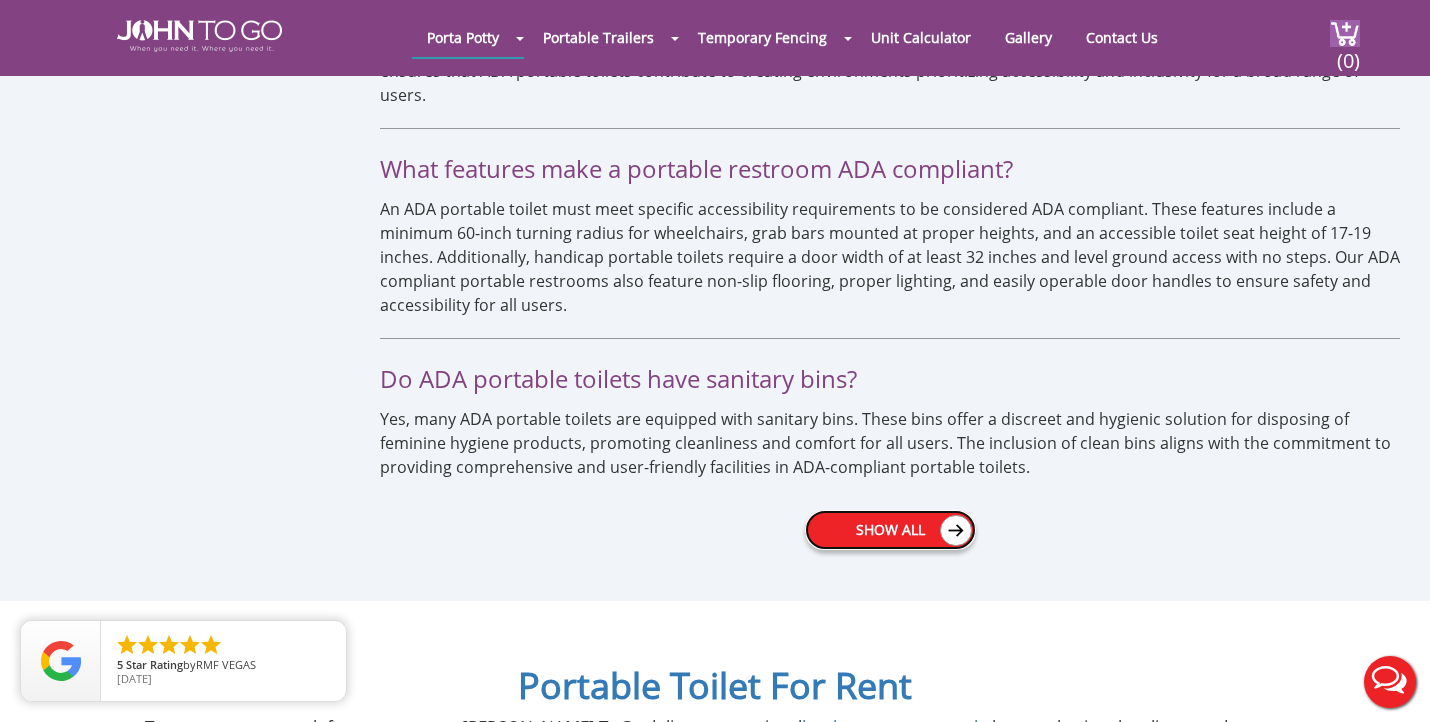 click on "Show All" at bounding box center (890, 530) 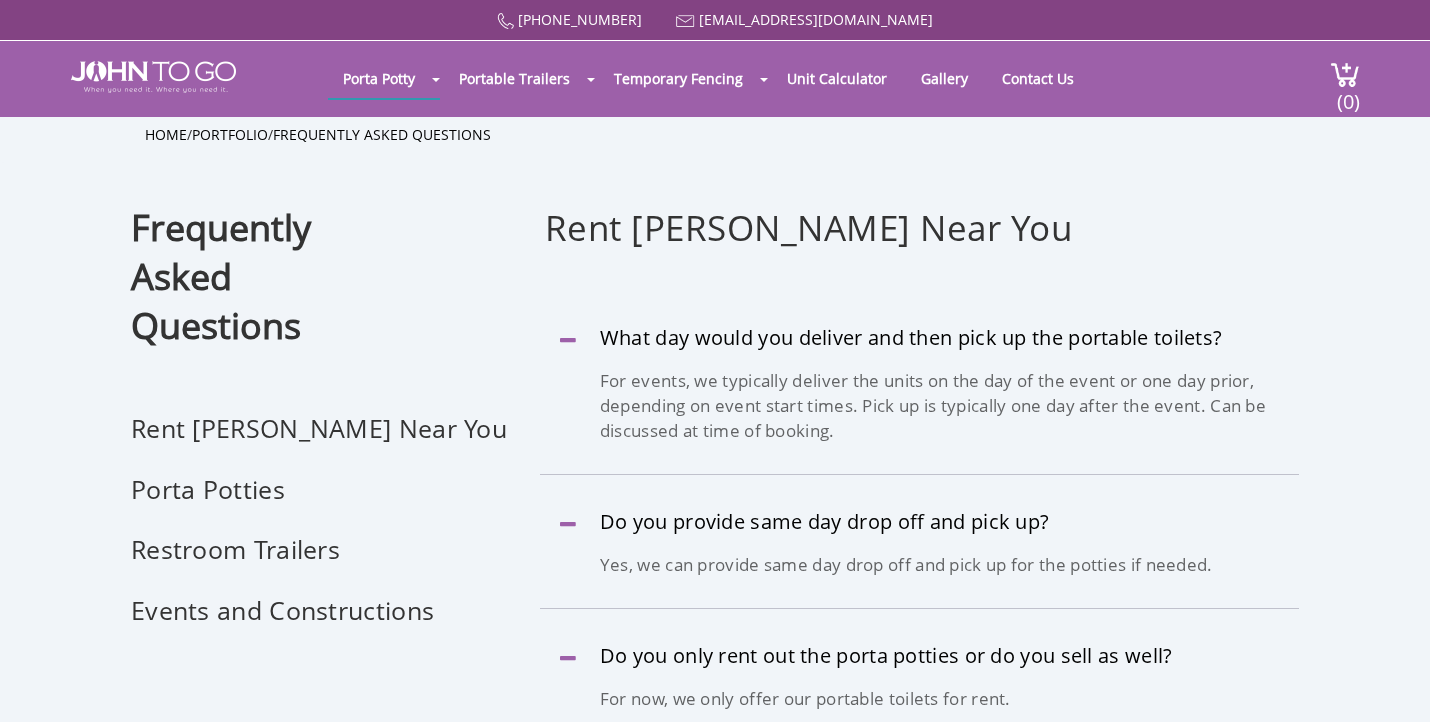 scroll, scrollTop: 0, scrollLeft: 0, axis: both 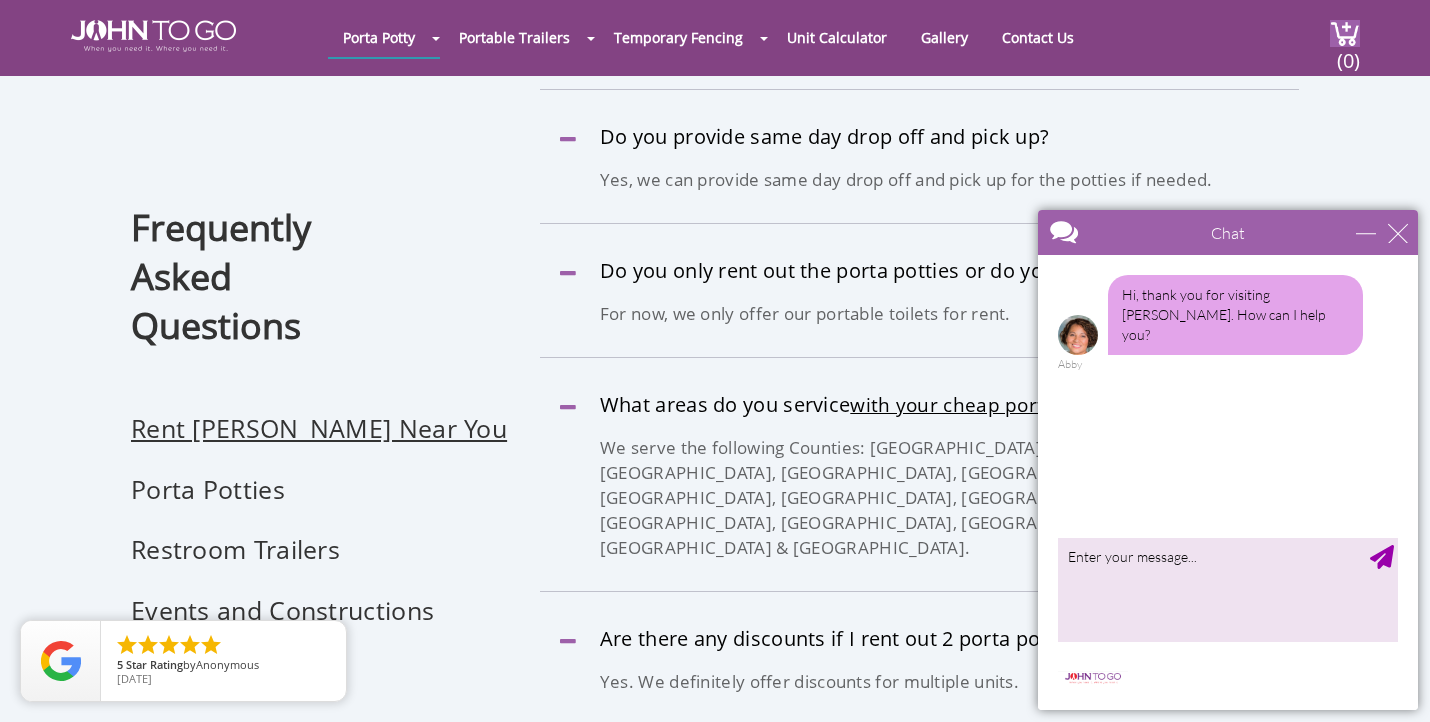 click on "Rent Porta John Rental Near You" at bounding box center (324, 441) 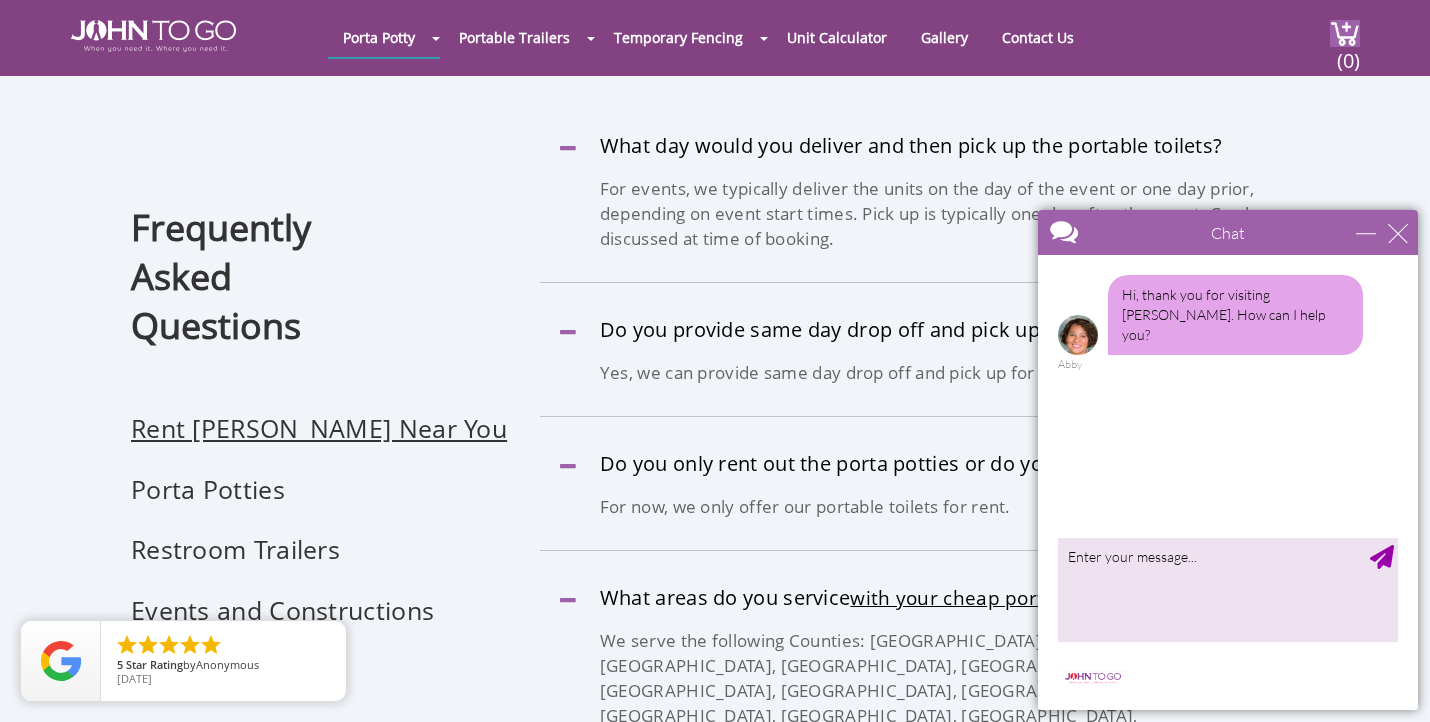 scroll, scrollTop: 127, scrollLeft: 0, axis: vertical 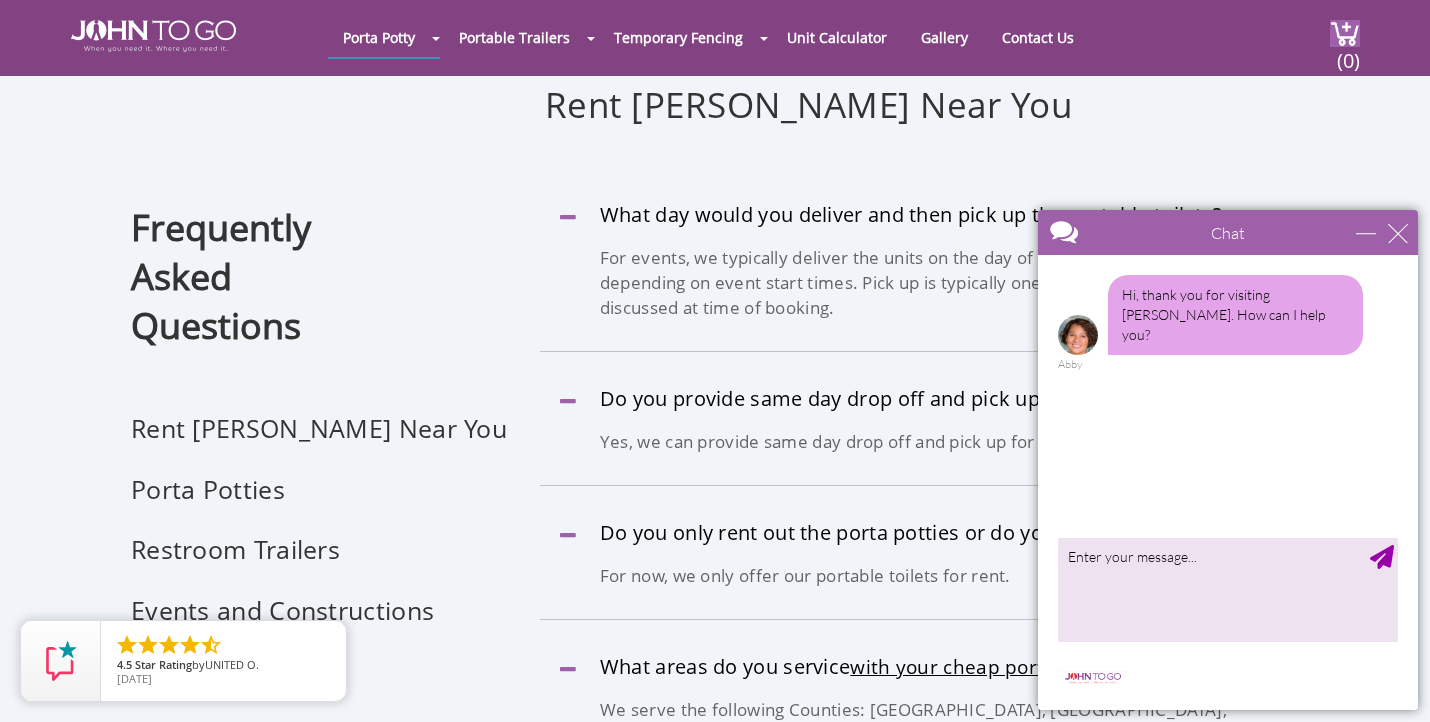 click on "Chat" at bounding box center (1228, 232) 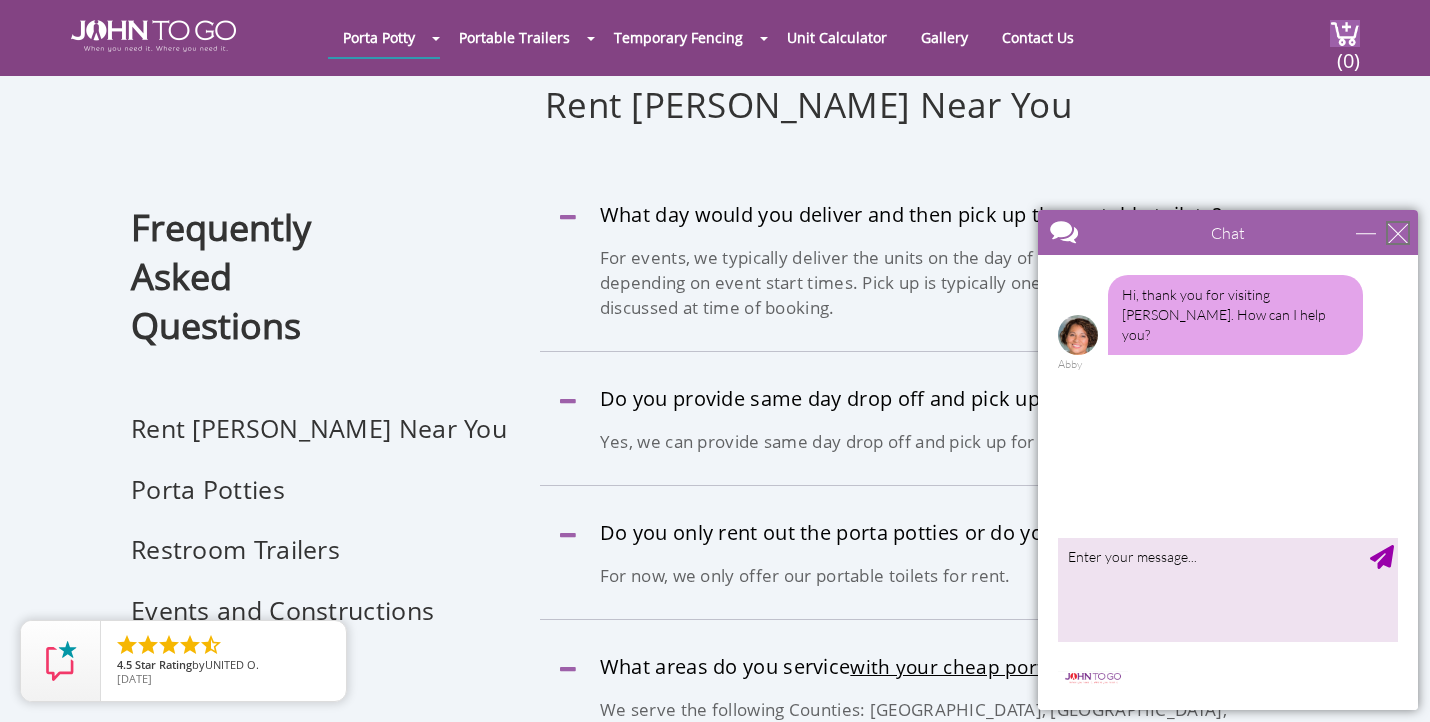 click at bounding box center [1398, 233] 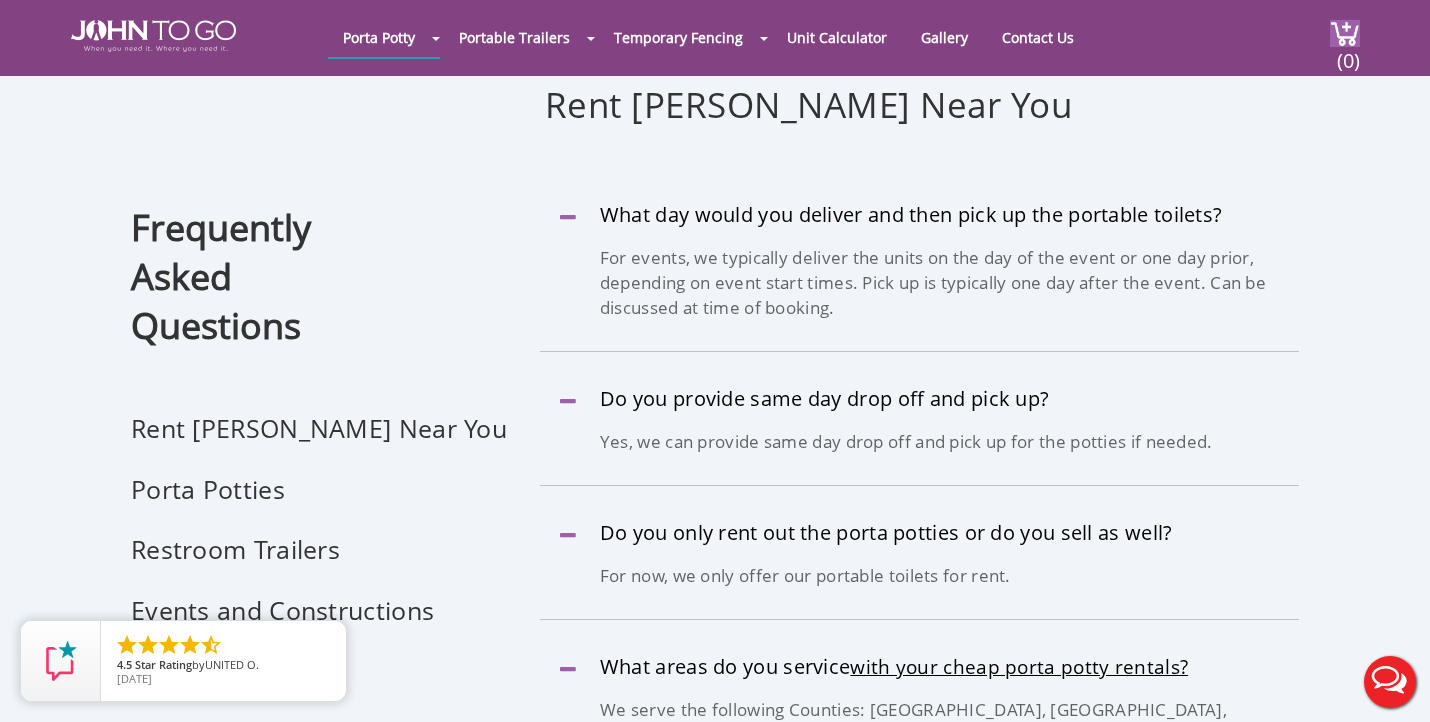 scroll, scrollTop: 0, scrollLeft: 0, axis: both 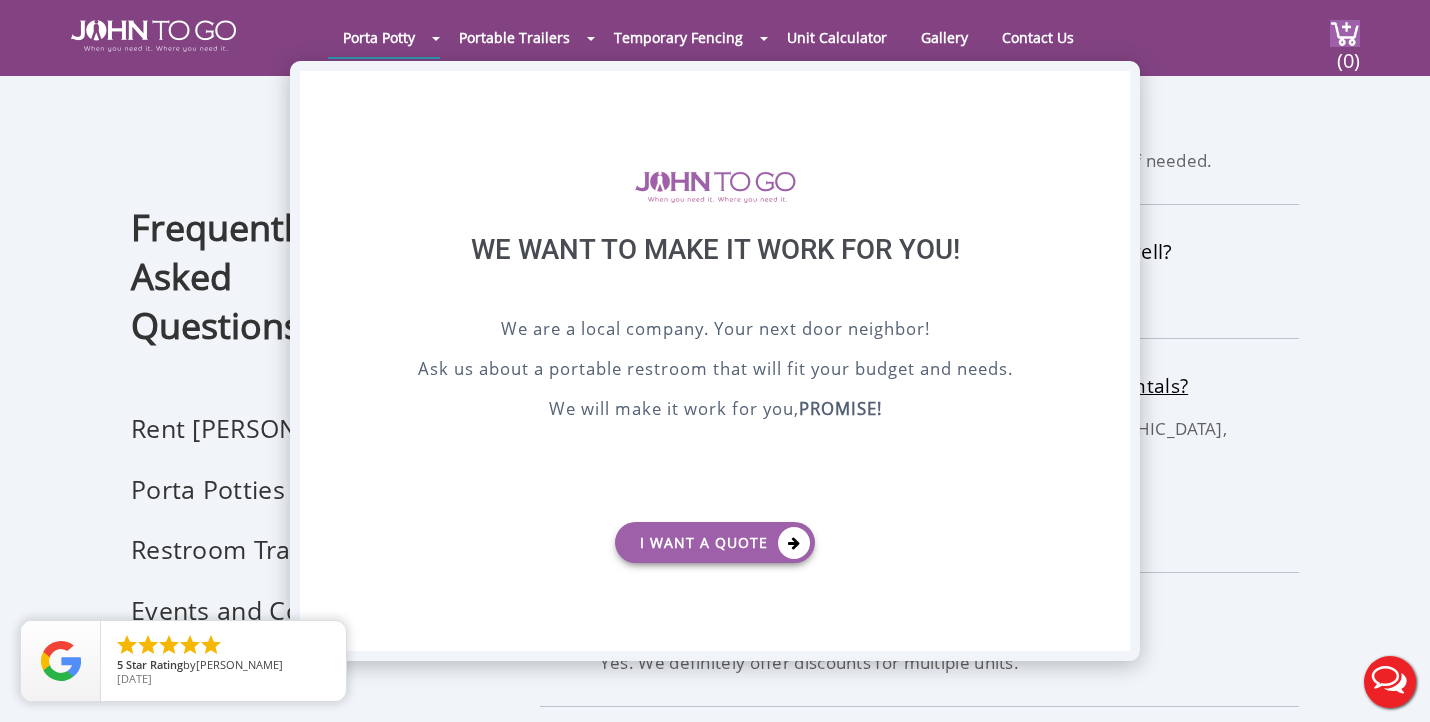 click on "X" at bounding box center (1114, 88) 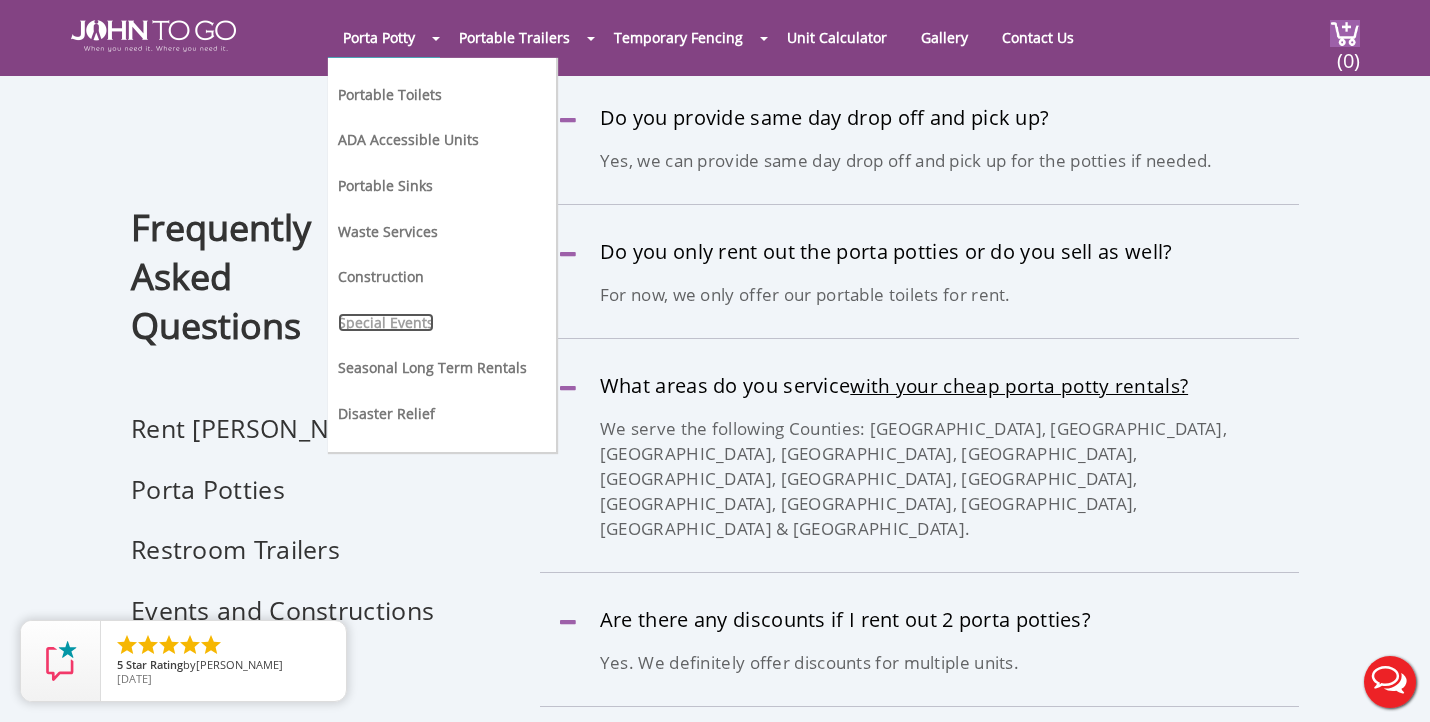 click on "Special Events" at bounding box center (386, 322) 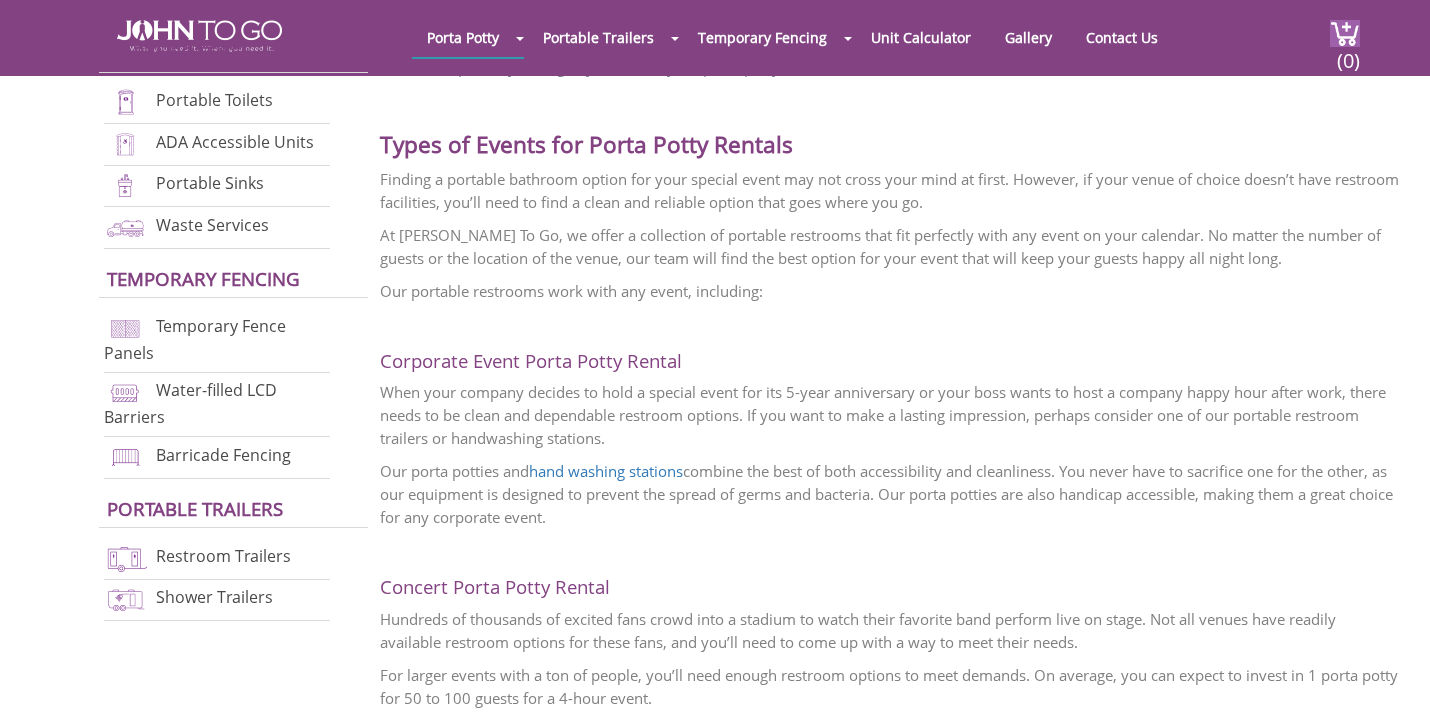 scroll, scrollTop: 857, scrollLeft: 0, axis: vertical 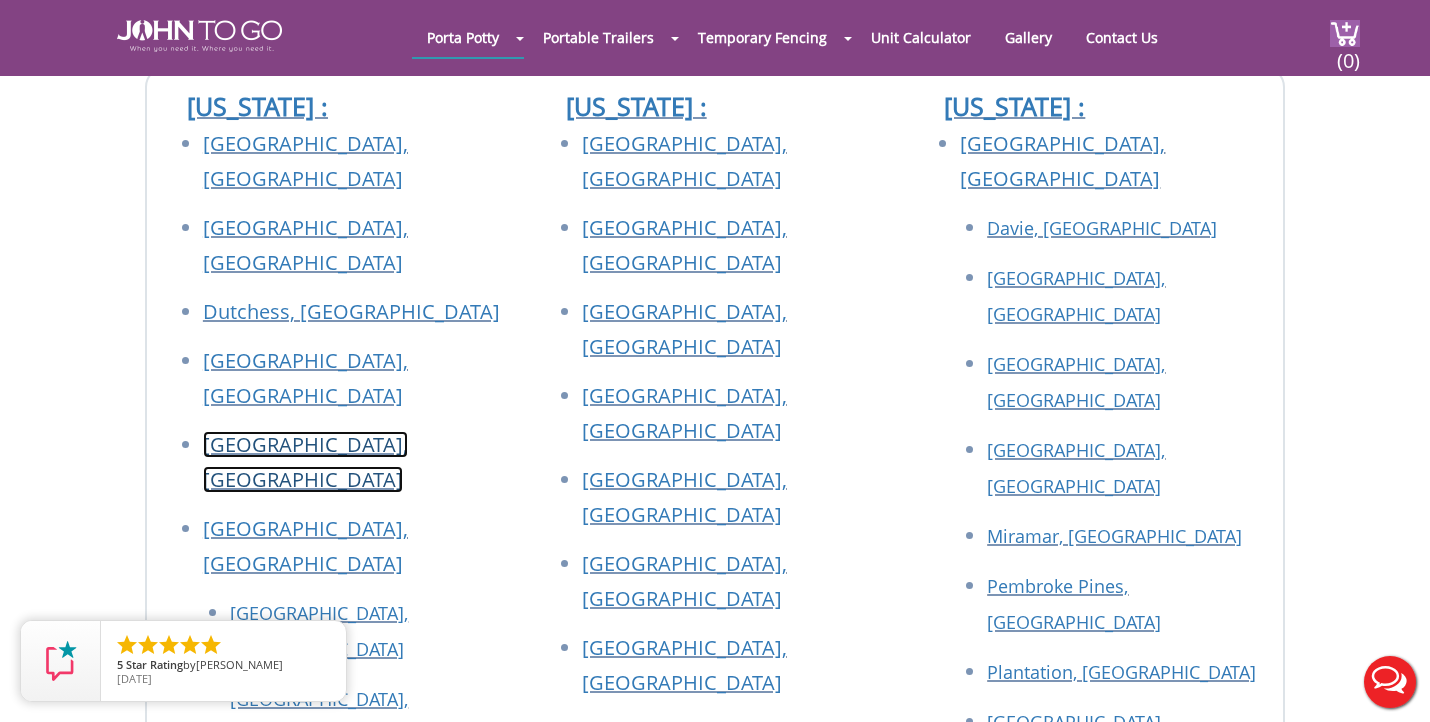 click on "[GEOGRAPHIC_DATA], [GEOGRAPHIC_DATA]" at bounding box center (305, 462) 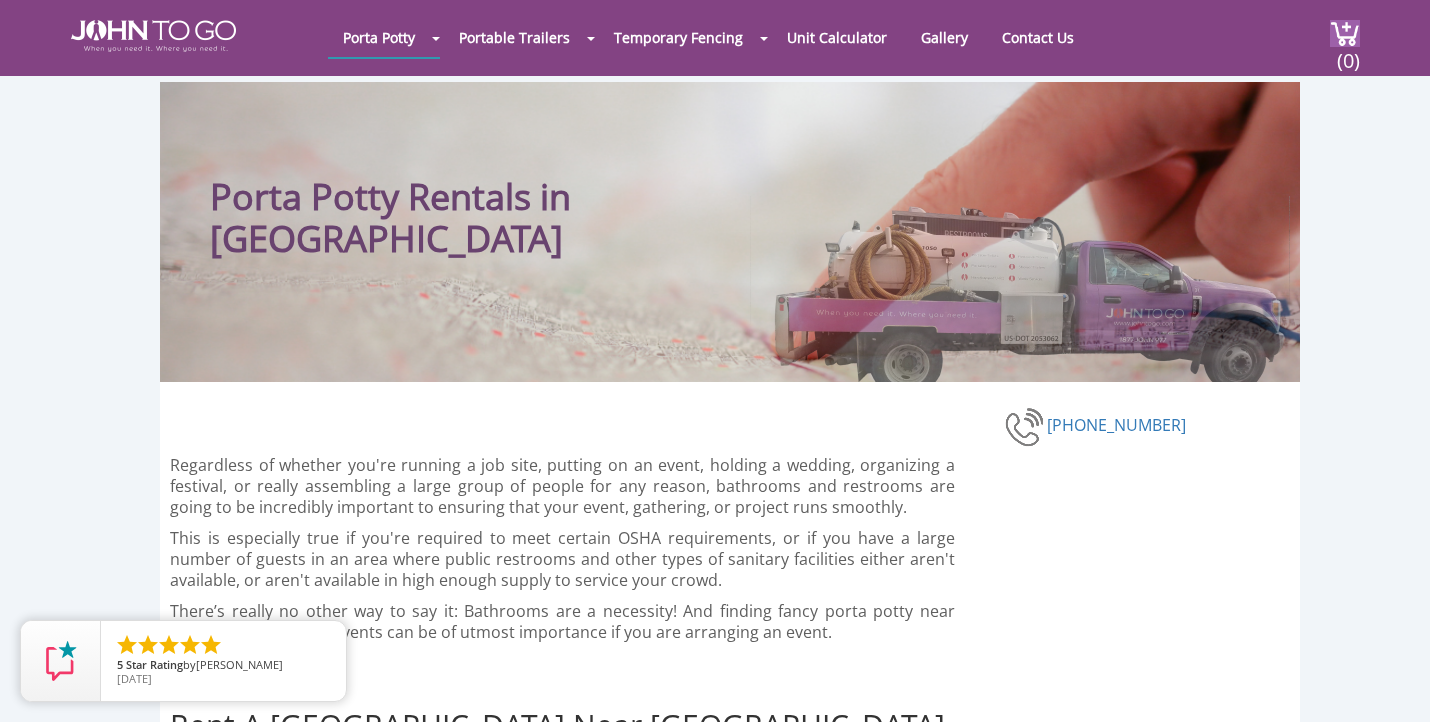 scroll, scrollTop: 15, scrollLeft: 0, axis: vertical 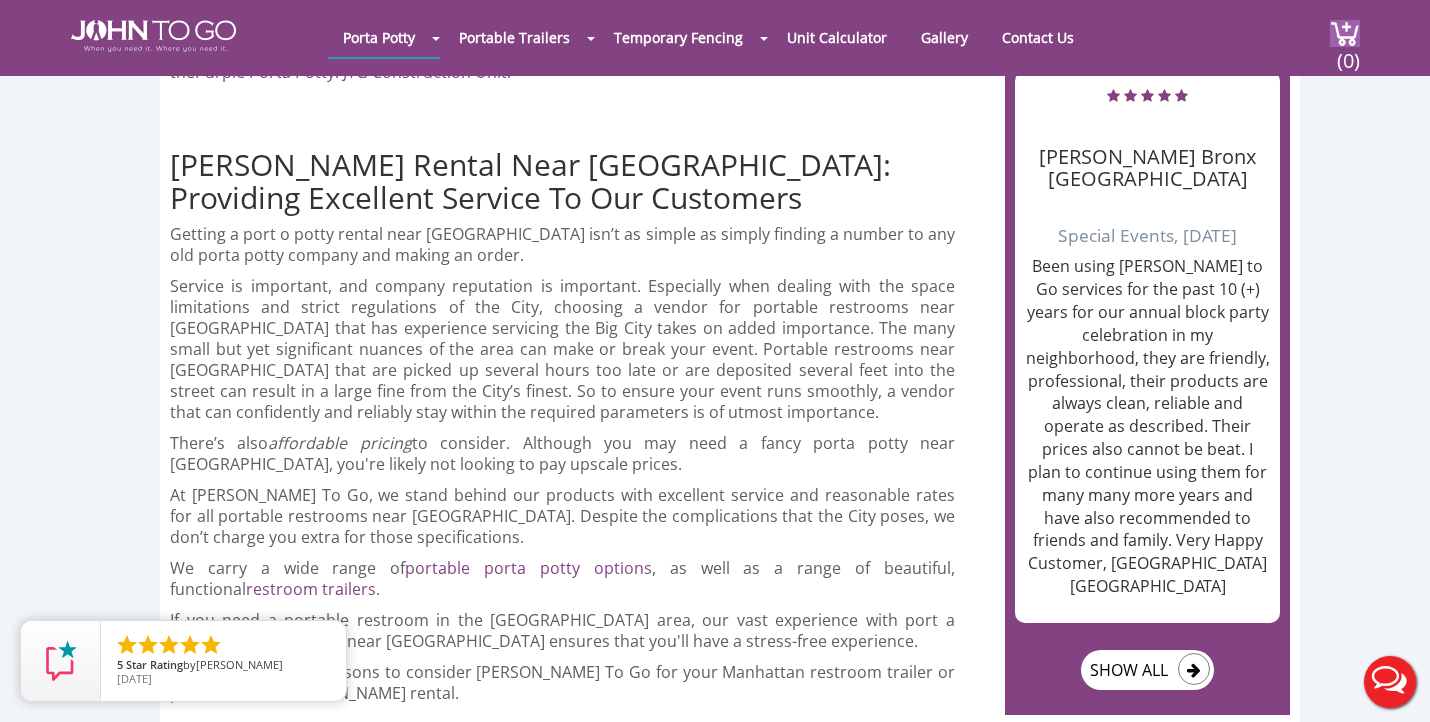 click on "If you need a portable restroom in the [GEOGRAPHIC_DATA] area, our vast experience with port a [PERSON_NAME] rental near [GEOGRAPHIC_DATA] ensures that you'll have a stress-free experience." at bounding box center [562, 631] 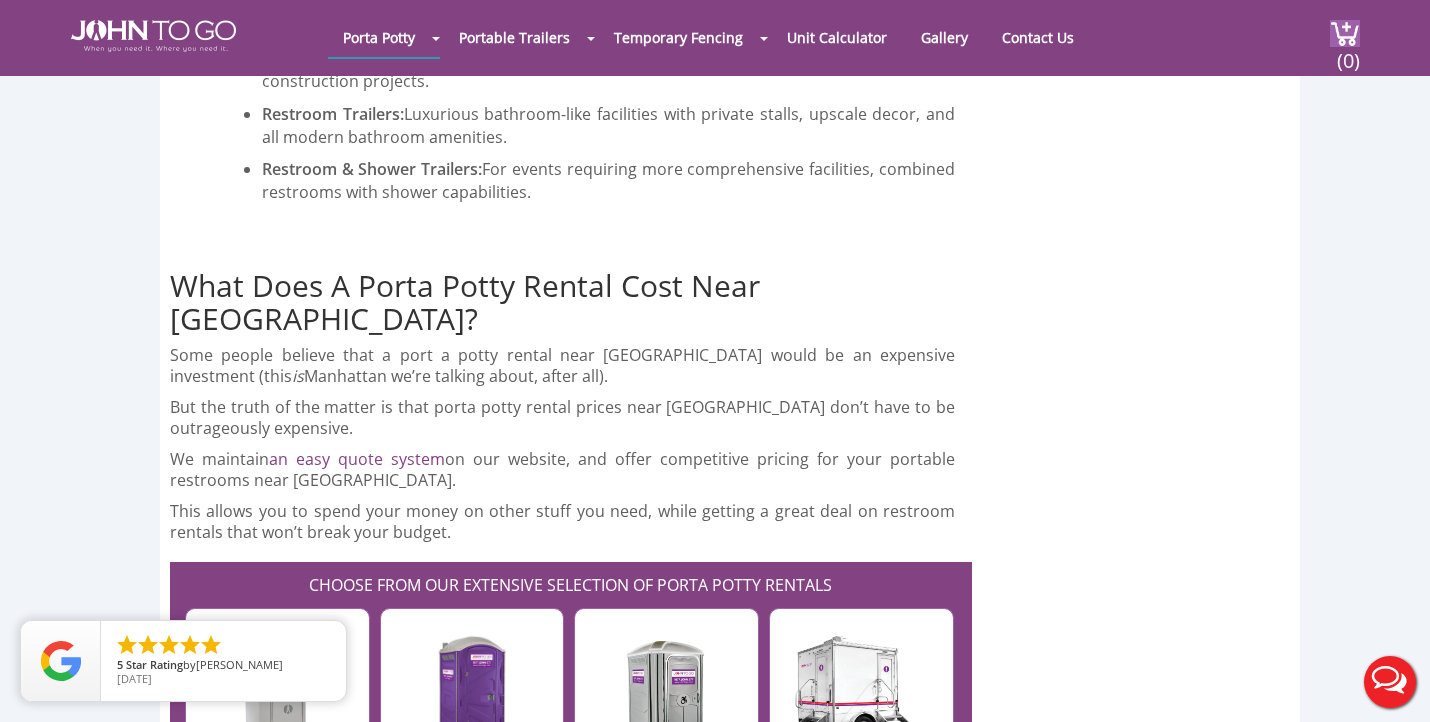 scroll, scrollTop: 6631, scrollLeft: 0, axis: vertical 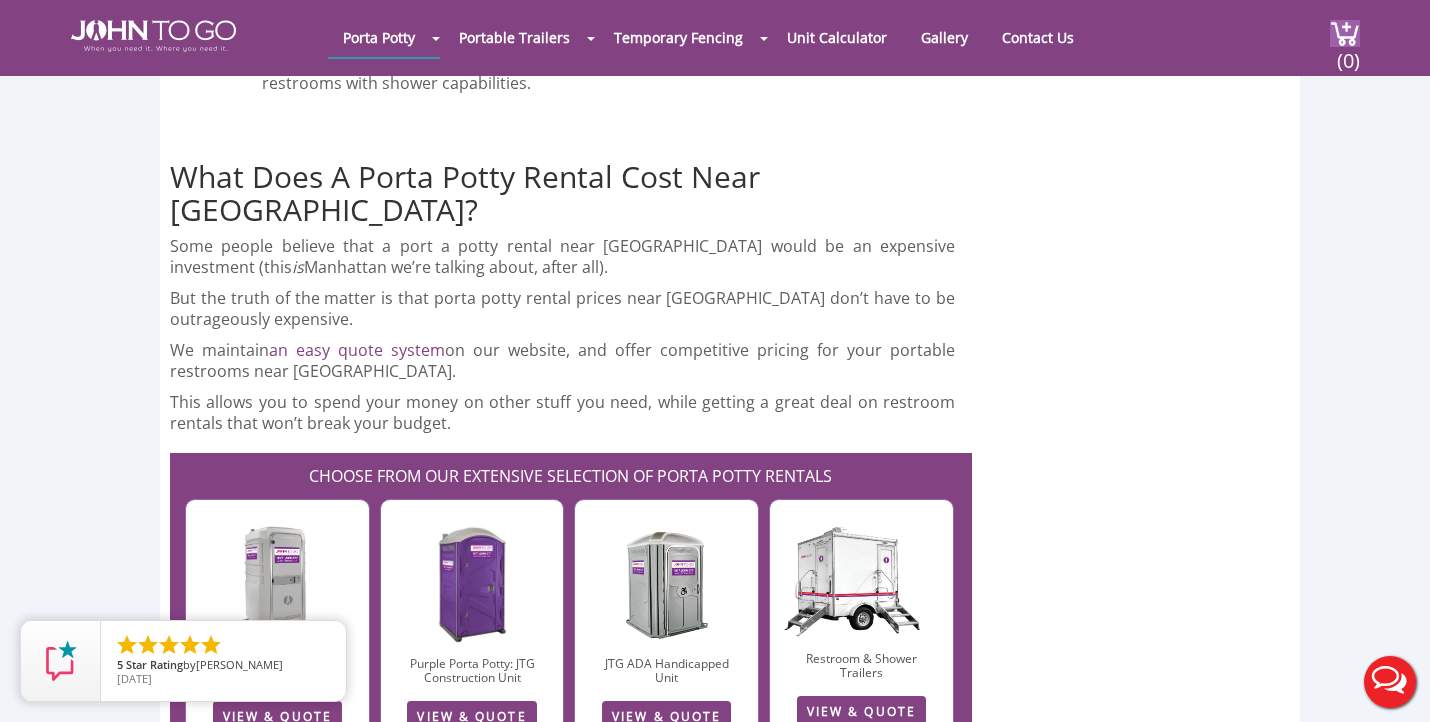 click on "VIEW ALL [PERSON_NAME]" at bounding box center (571, 797) 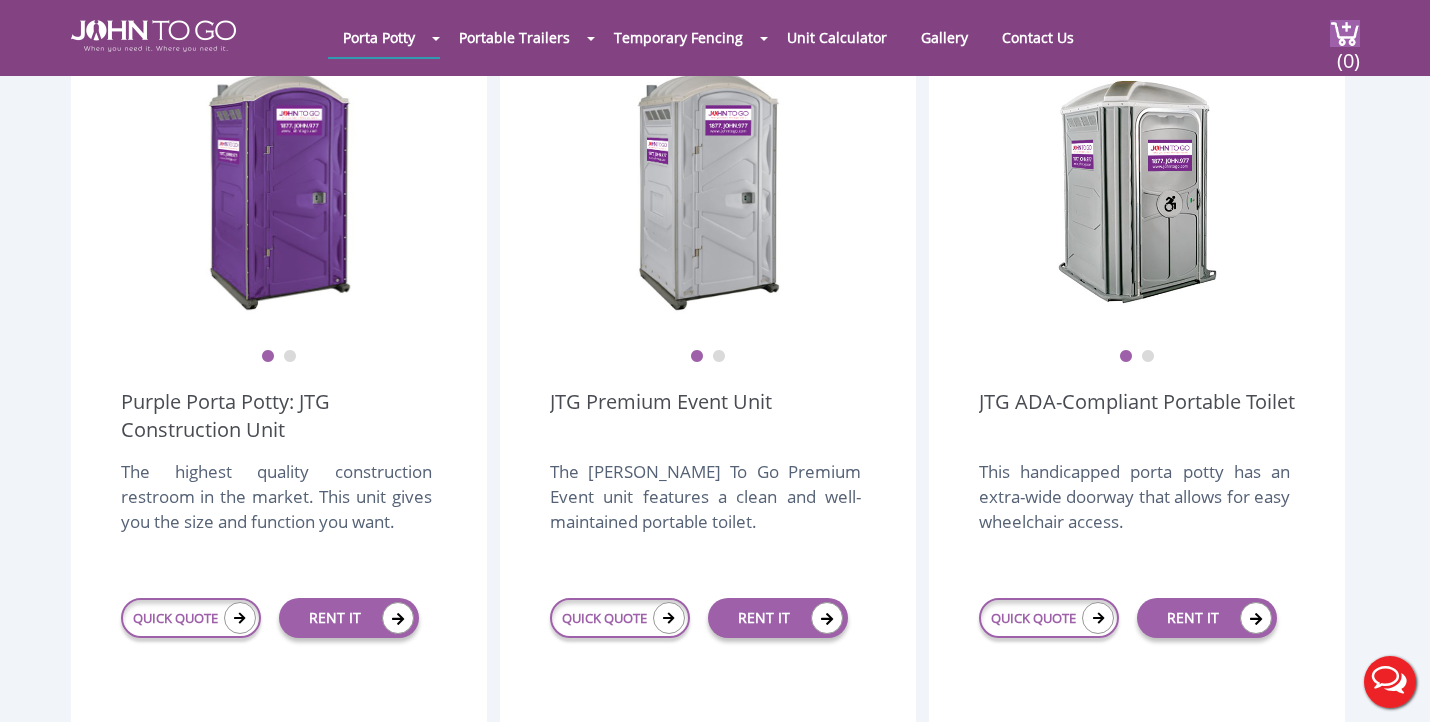 scroll, scrollTop: 633, scrollLeft: 0, axis: vertical 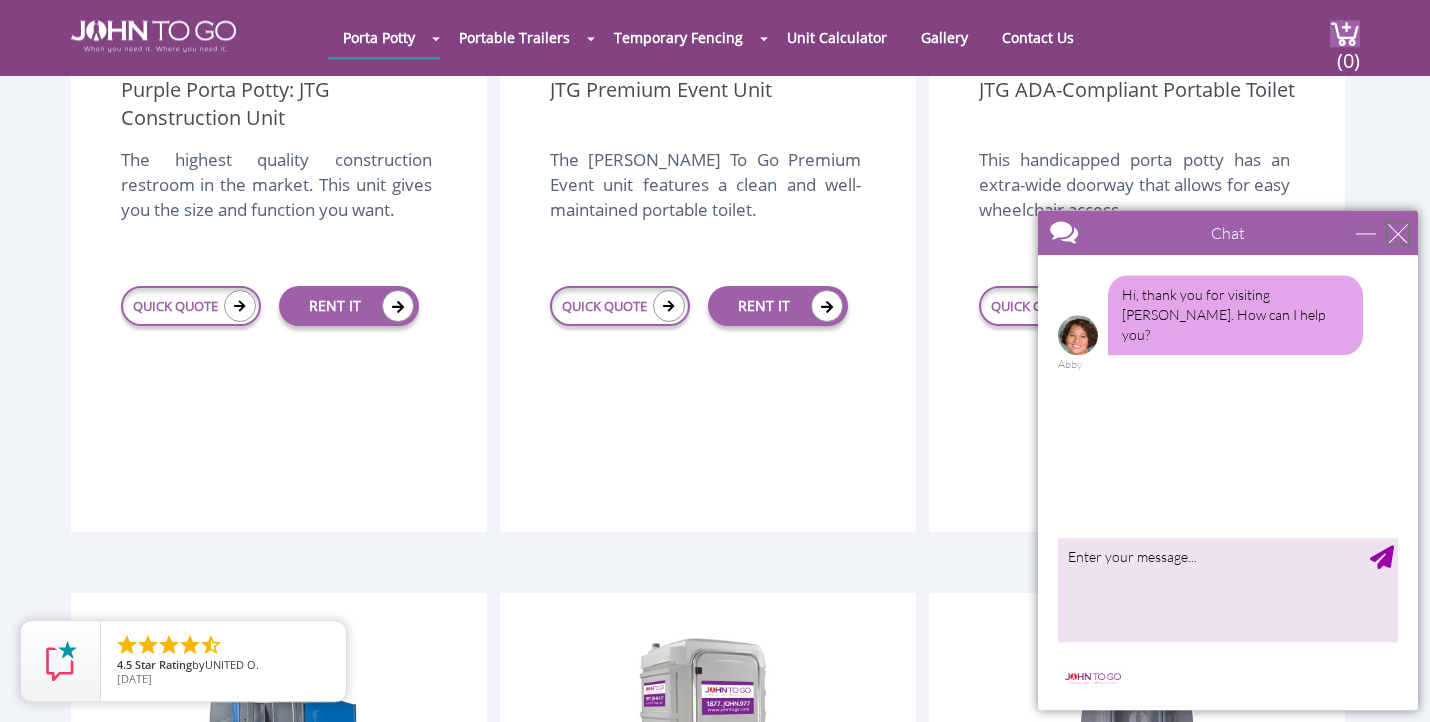 click at bounding box center [1398, 233] 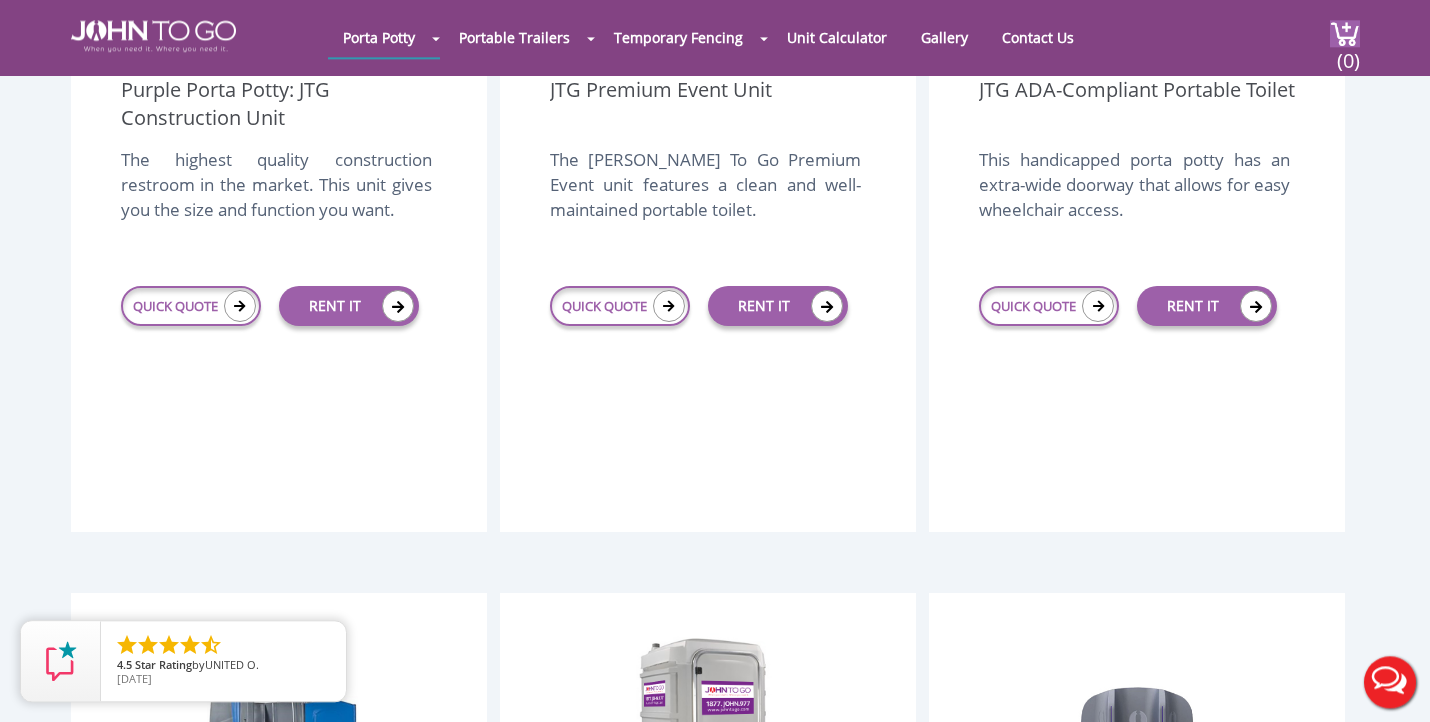 scroll, scrollTop: 0, scrollLeft: 0, axis: both 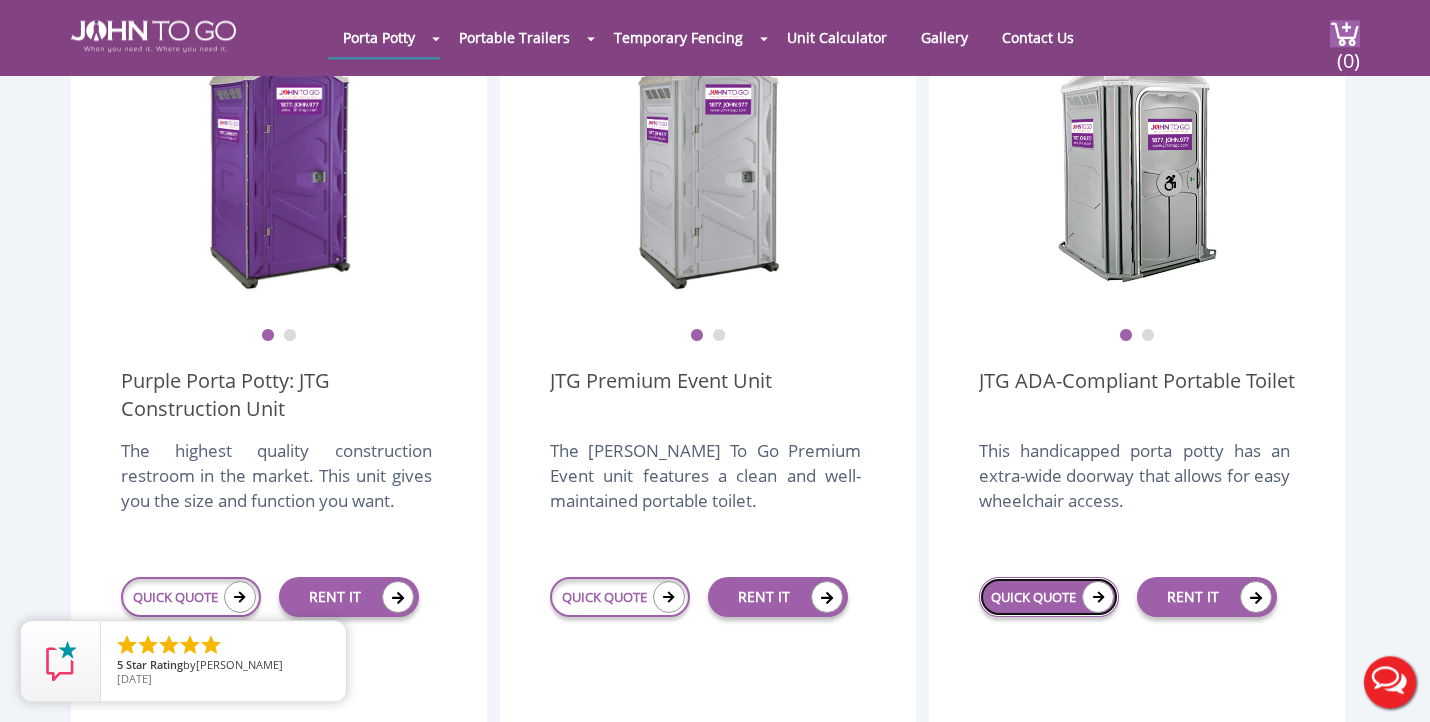 click on "QUICK QUOTE" at bounding box center (1049, 597) 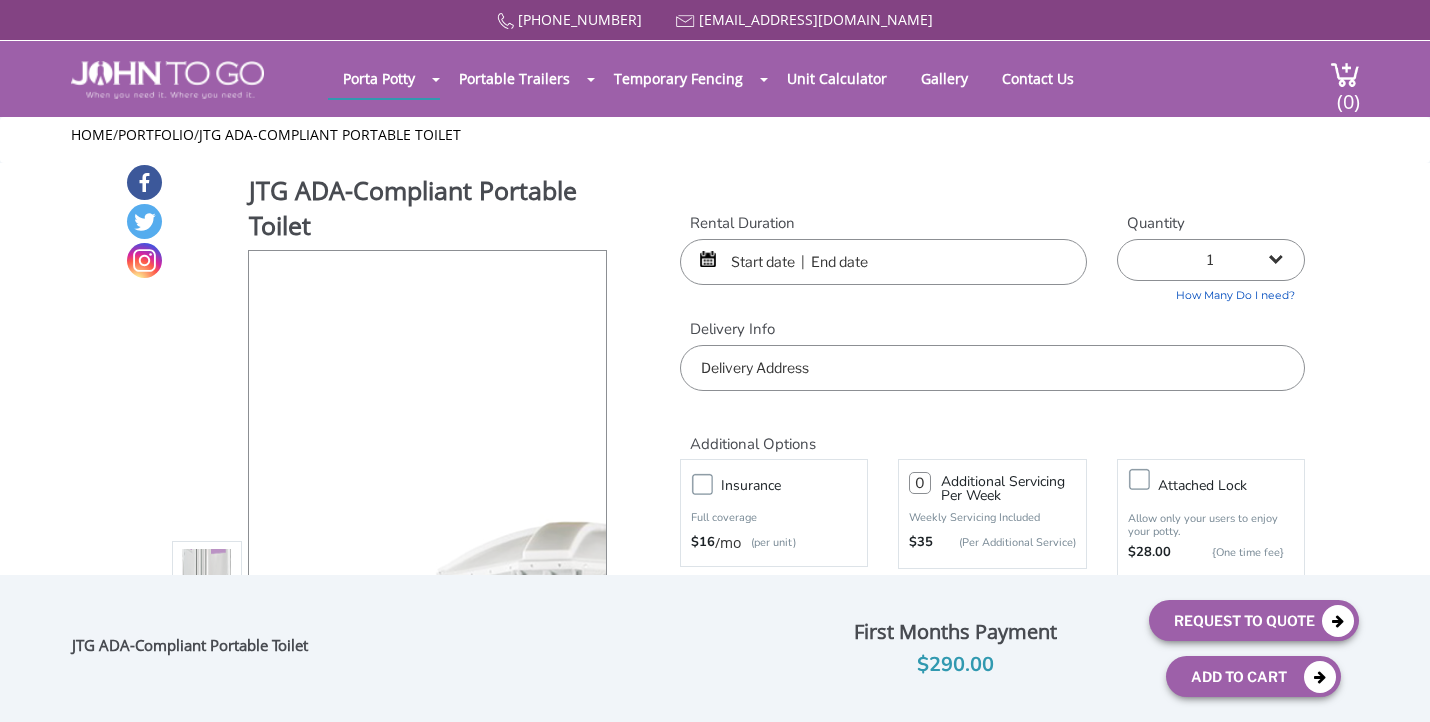 scroll, scrollTop: 0, scrollLeft: 0, axis: both 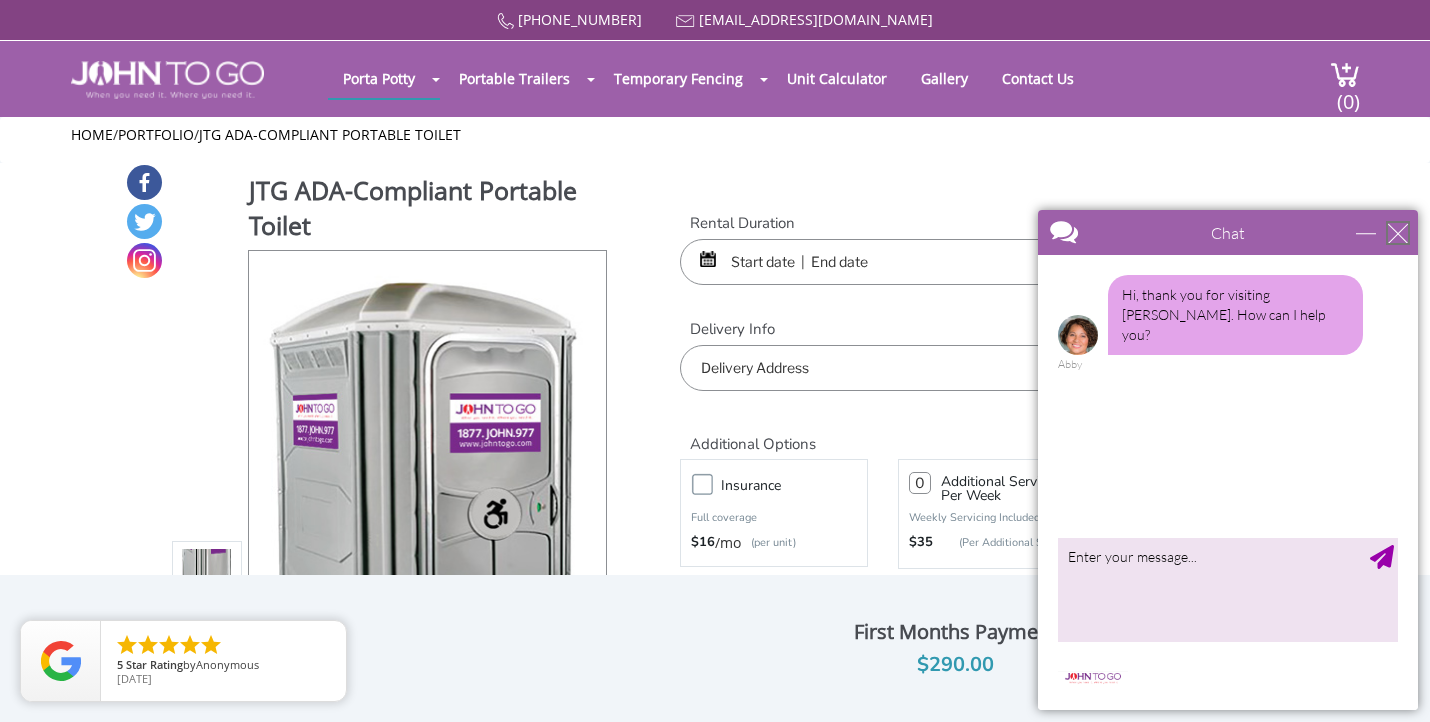 click at bounding box center [1398, 233] 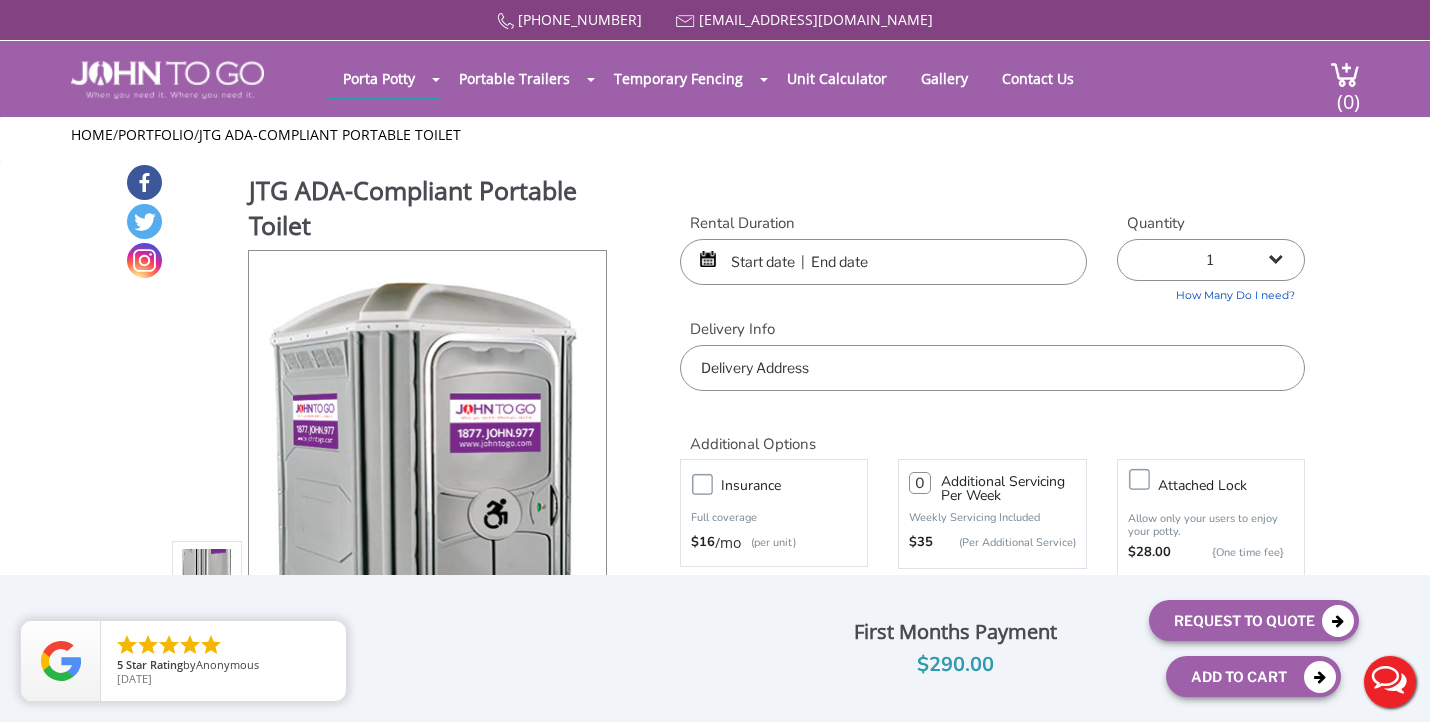 scroll, scrollTop: 0, scrollLeft: 0, axis: both 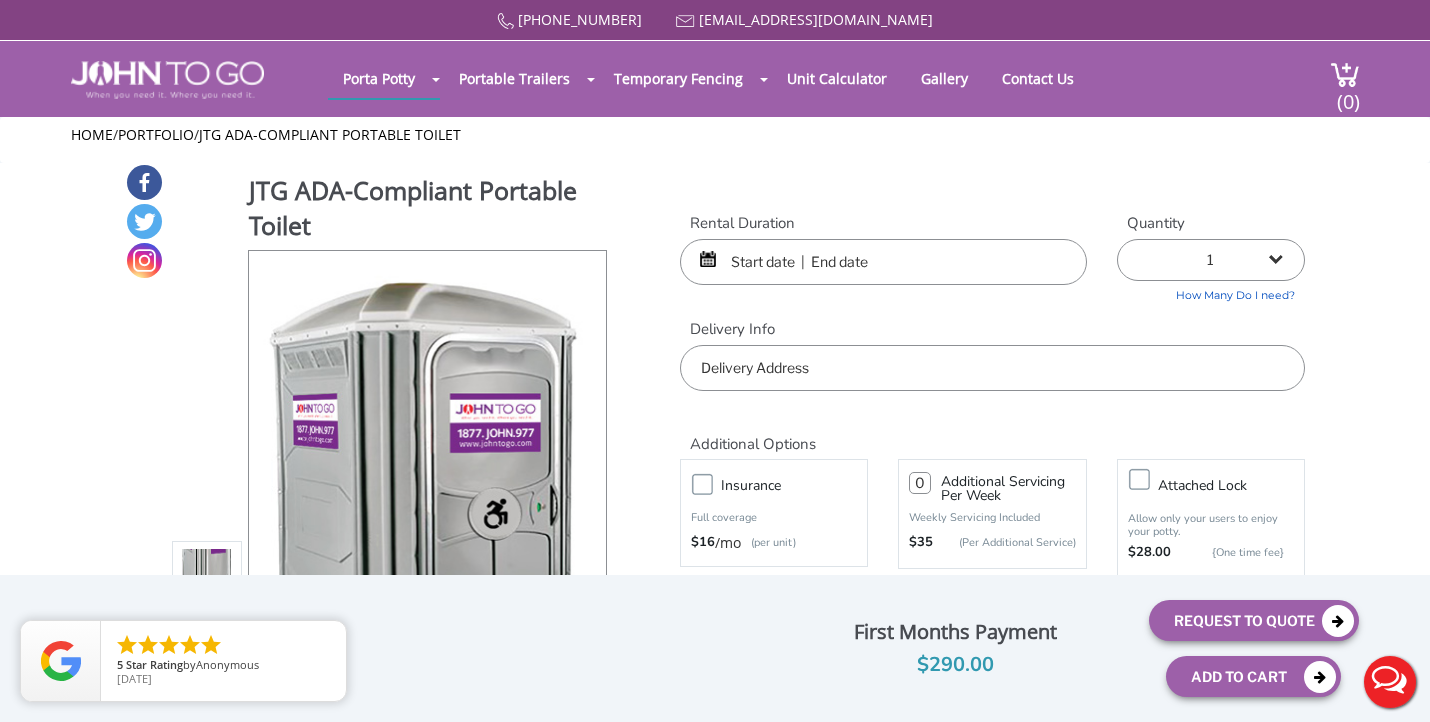 click at bounding box center (883, 262) 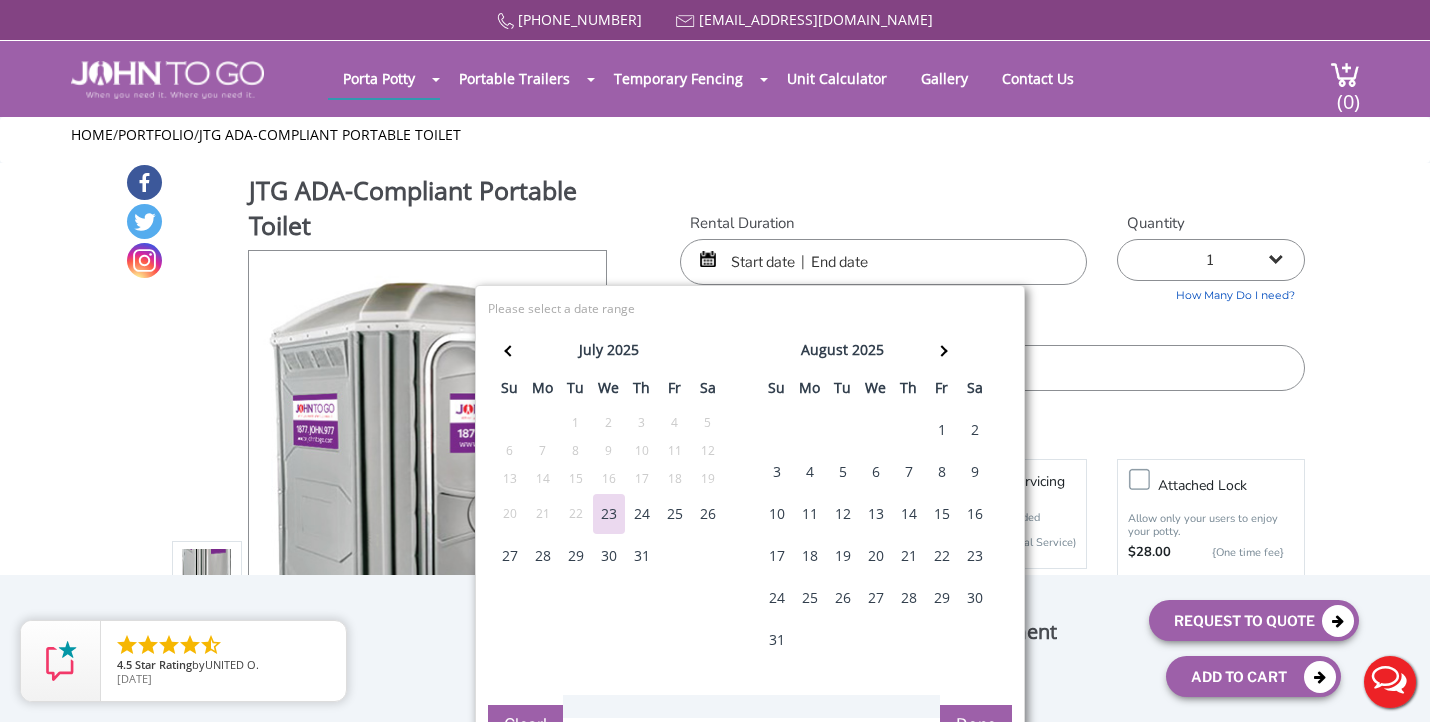 click on "9" at bounding box center [975, 472] 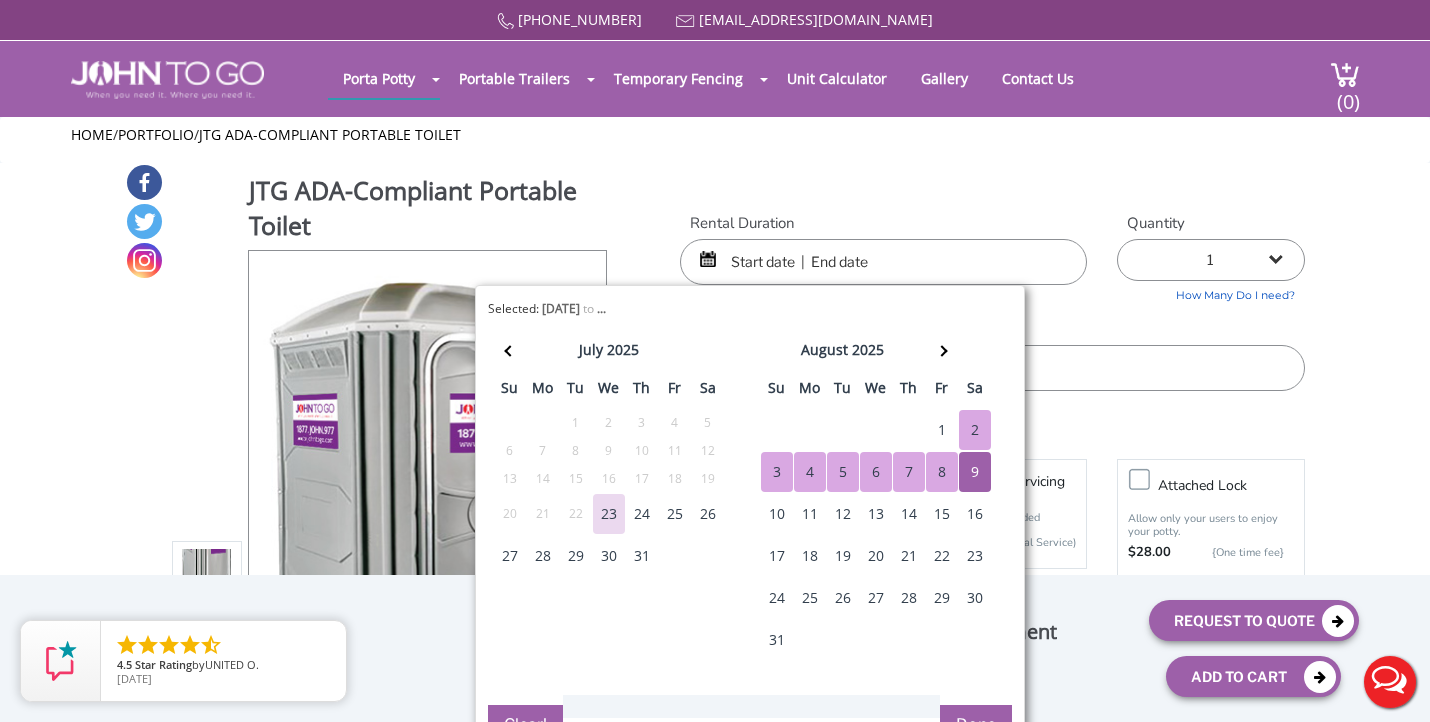 click at bounding box center (883, 262) 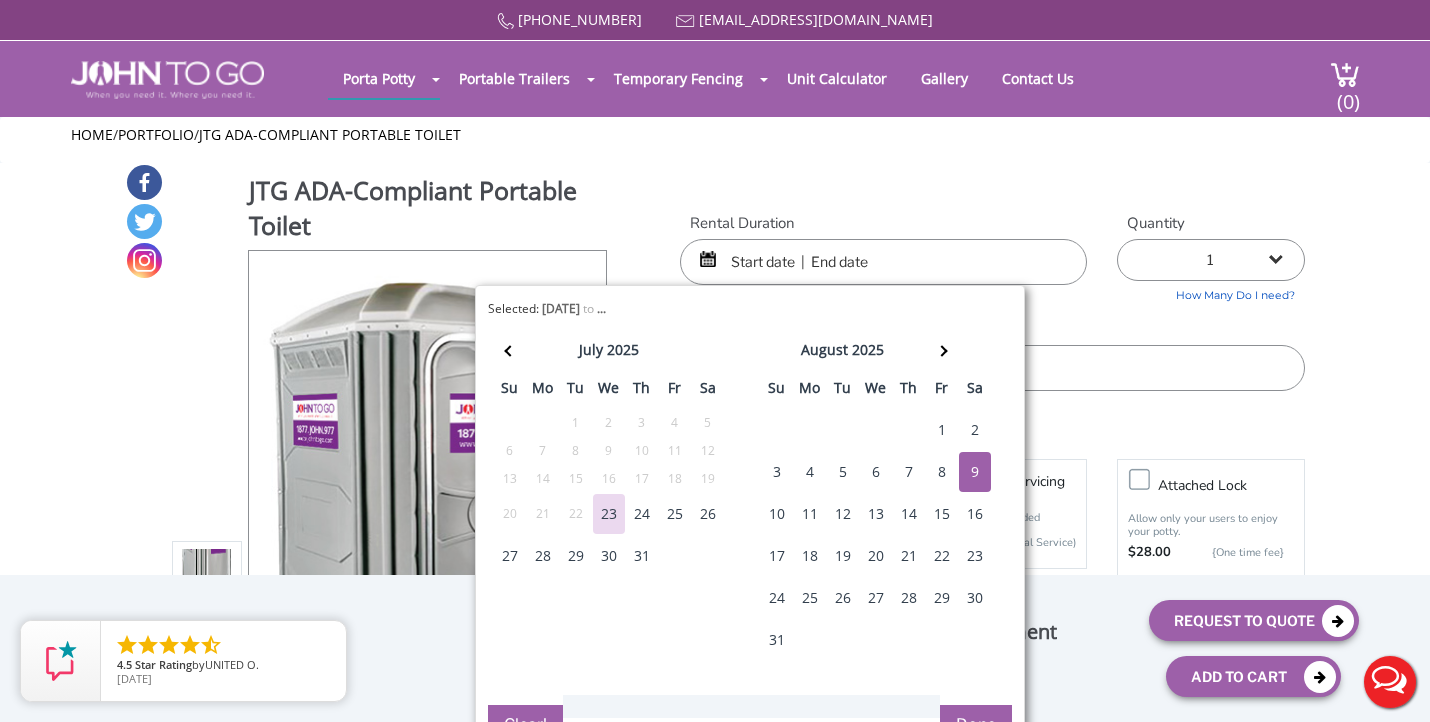 click on "9" at bounding box center [975, 472] 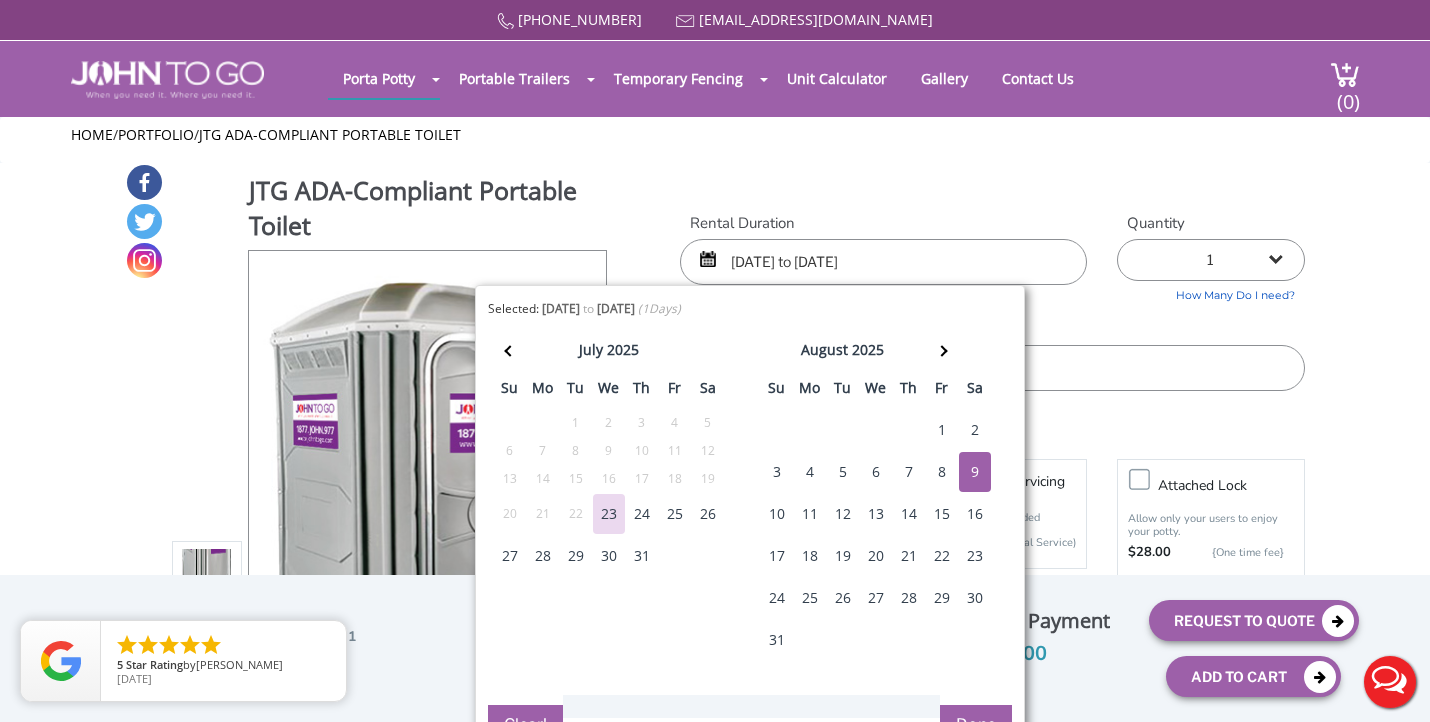 click on "Delivery Info" at bounding box center (992, 329) 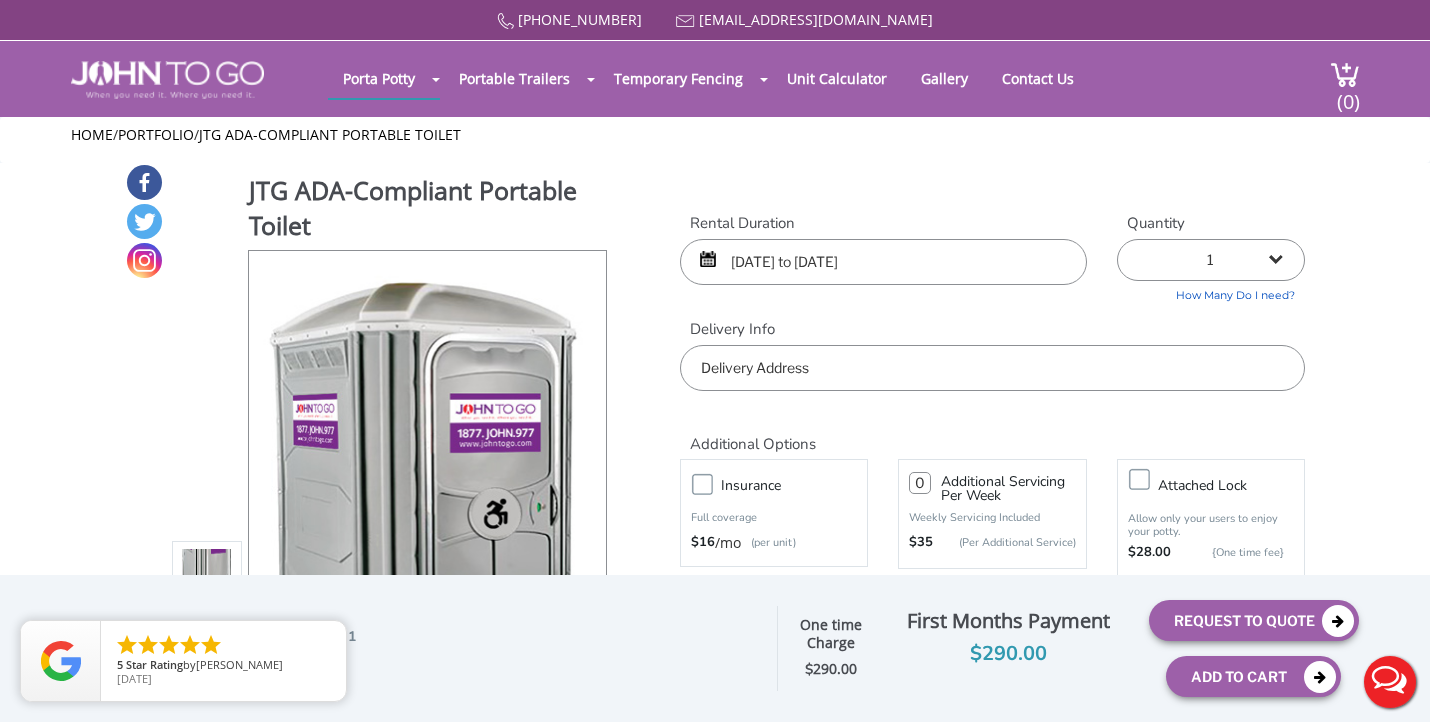 click at bounding box center (992, 368) 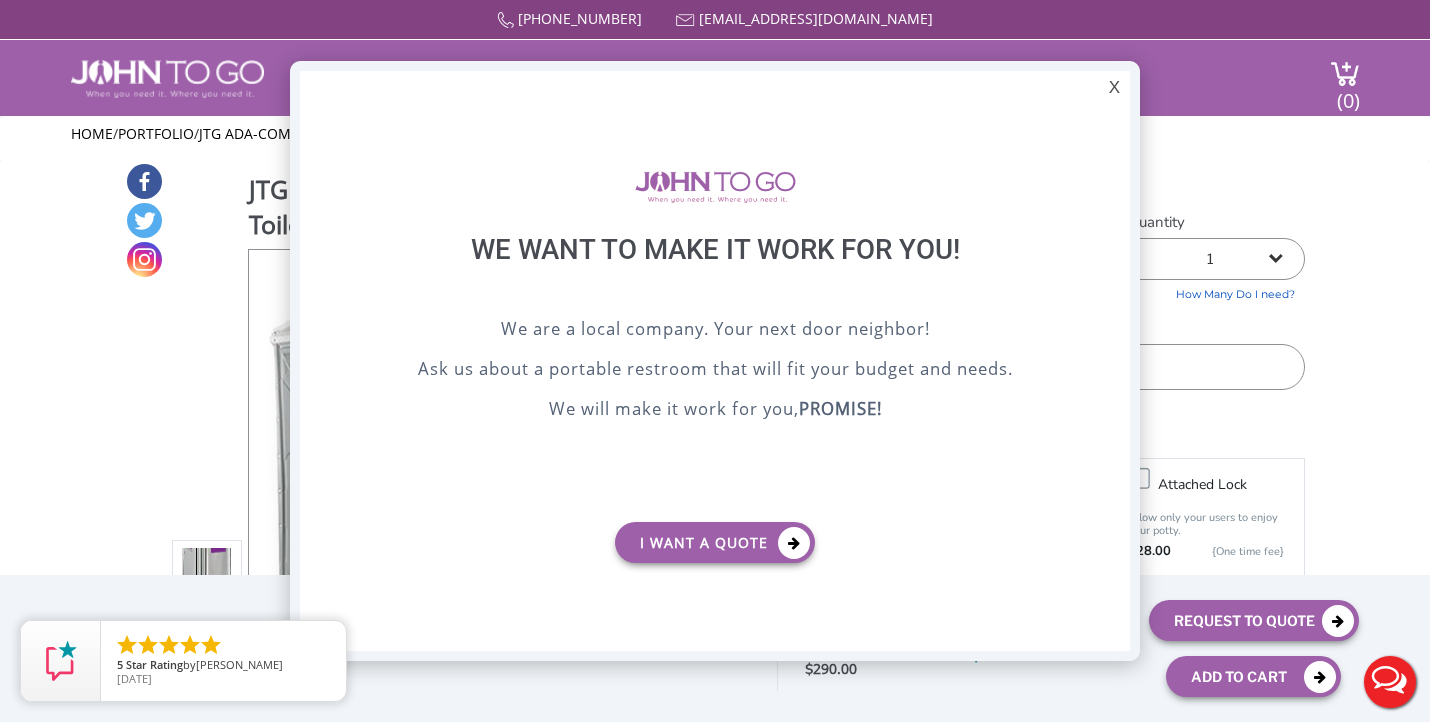 scroll, scrollTop: 0, scrollLeft: 0, axis: both 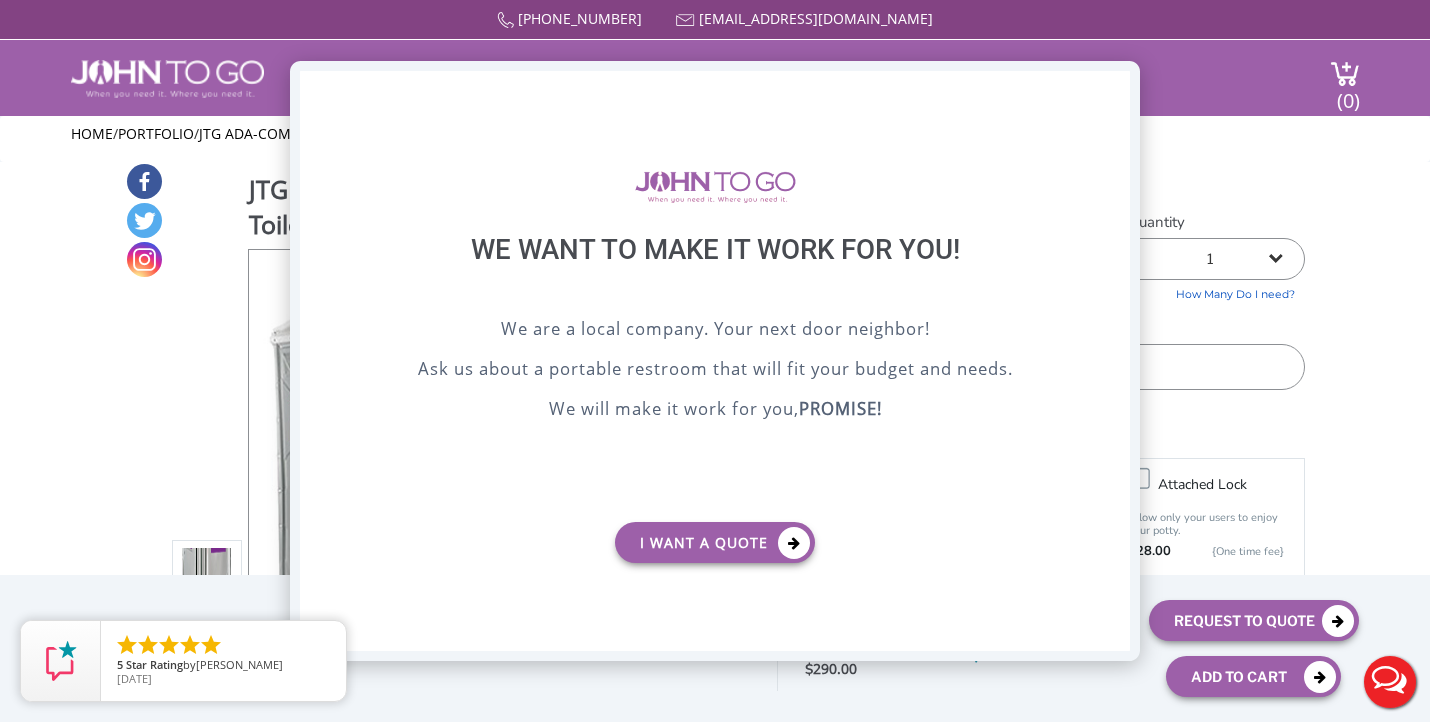 click on "X" at bounding box center [1114, 88] 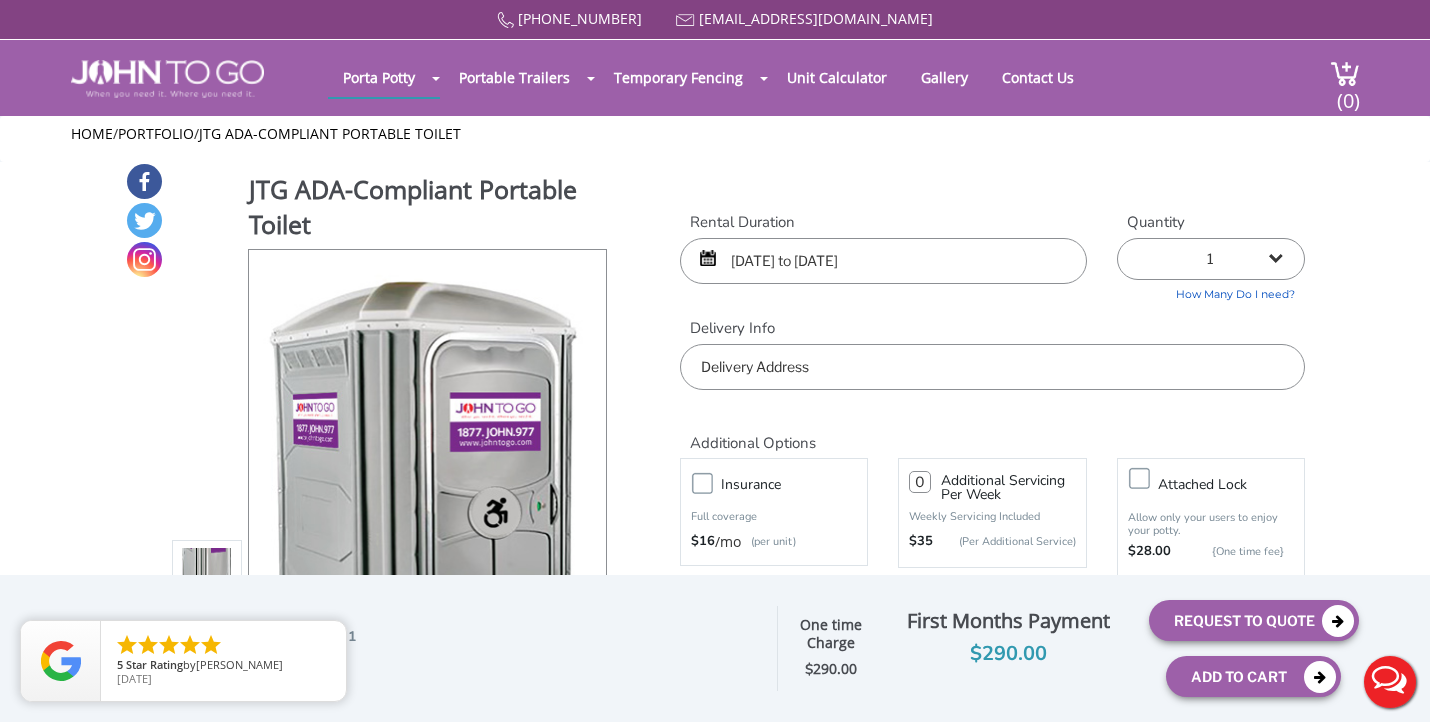click at bounding box center [992, 367] 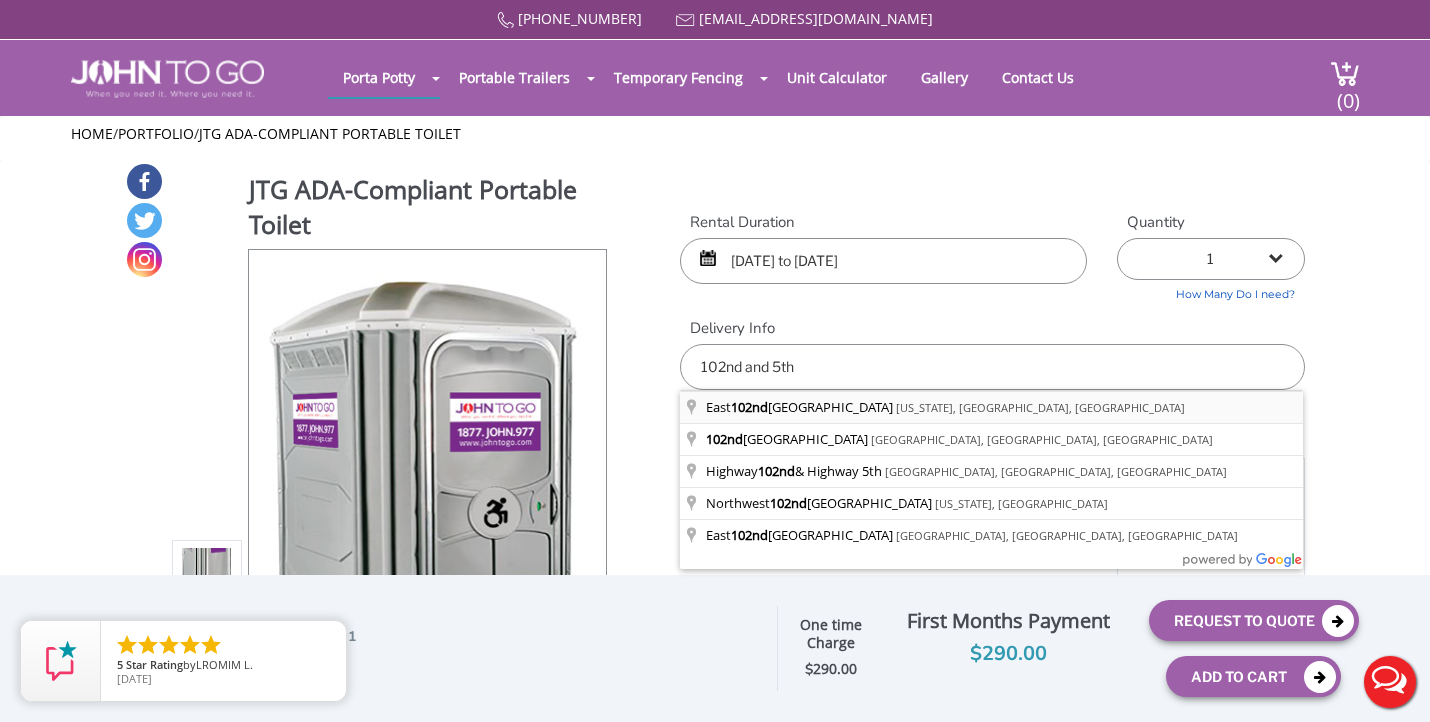 type on "[GEOGRAPHIC_DATA][US_STATE], [GEOGRAPHIC_DATA], [GEOGRAPHIC_DATA]" 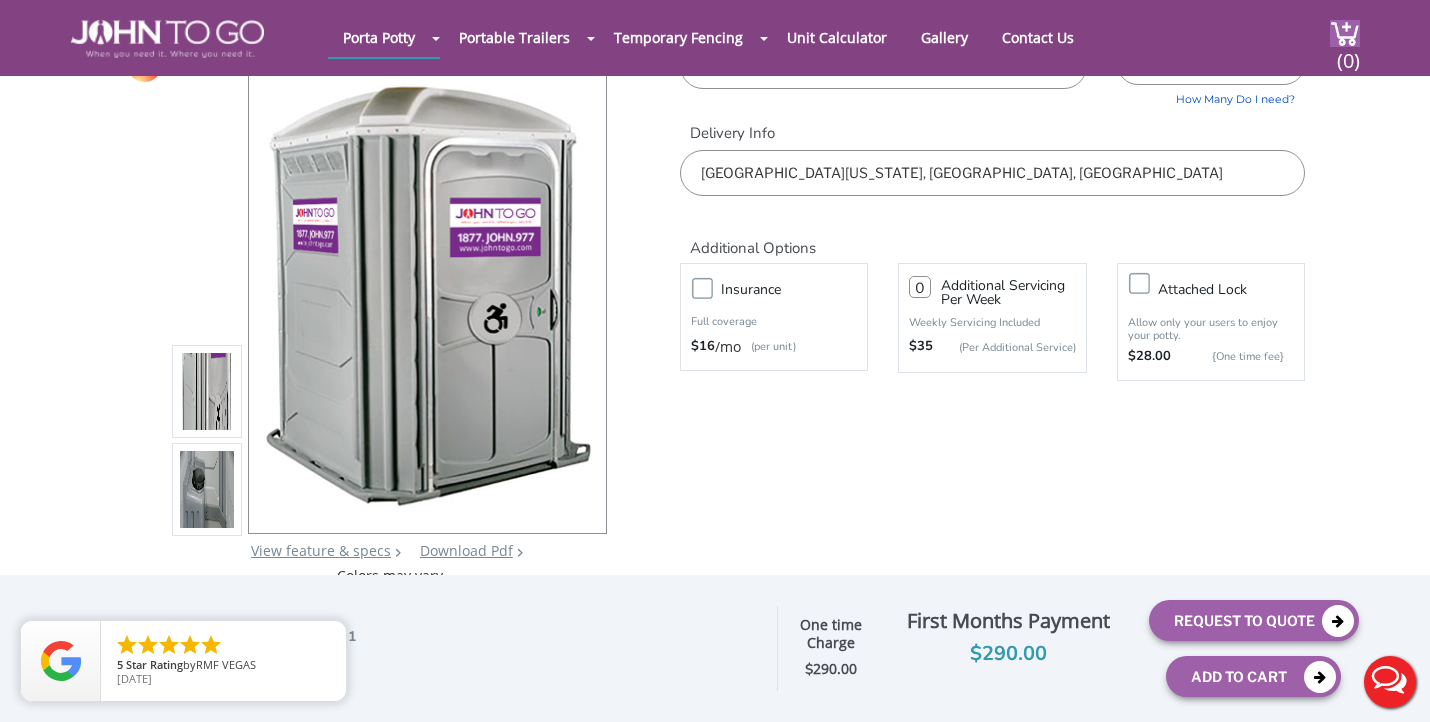 scroll, scrollTop: 121, scrollLeft: 0, axis: vertical 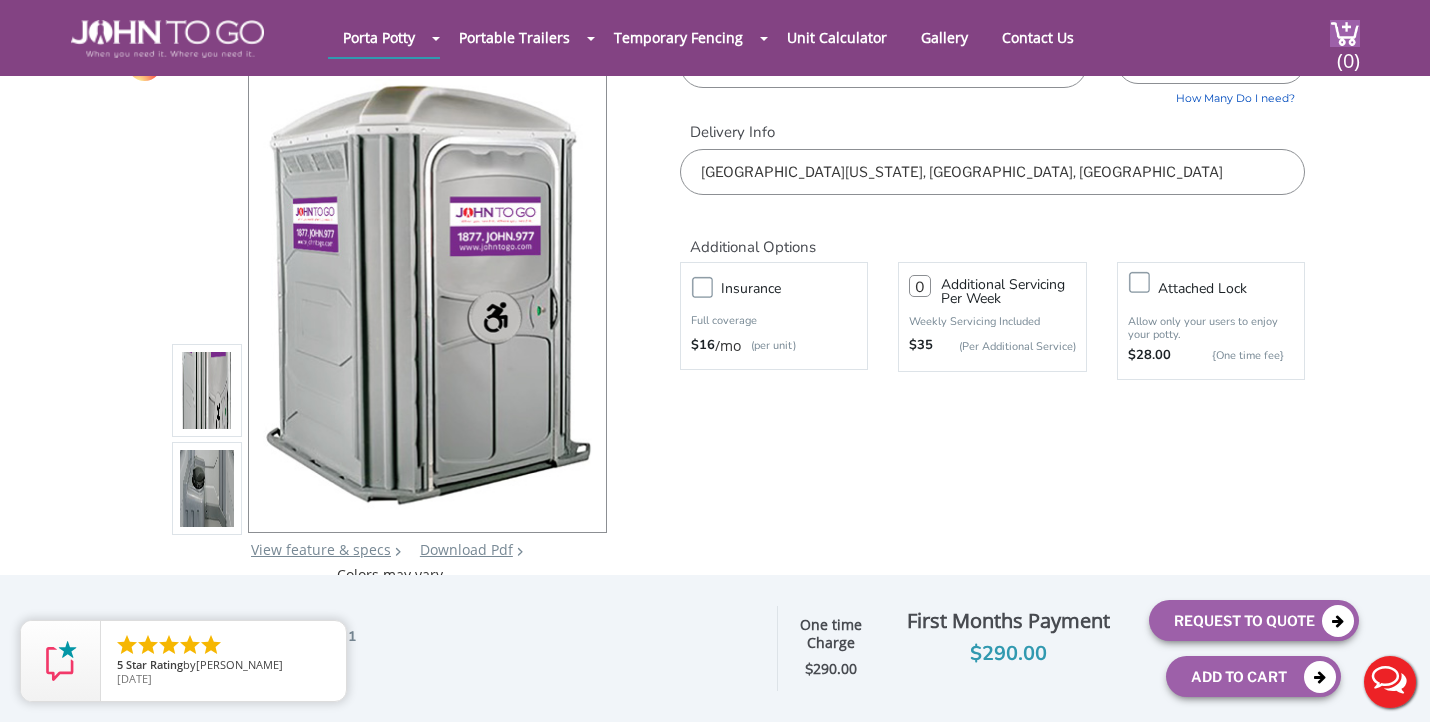 click on "Attached lock" at bounding box center [1231, 288] 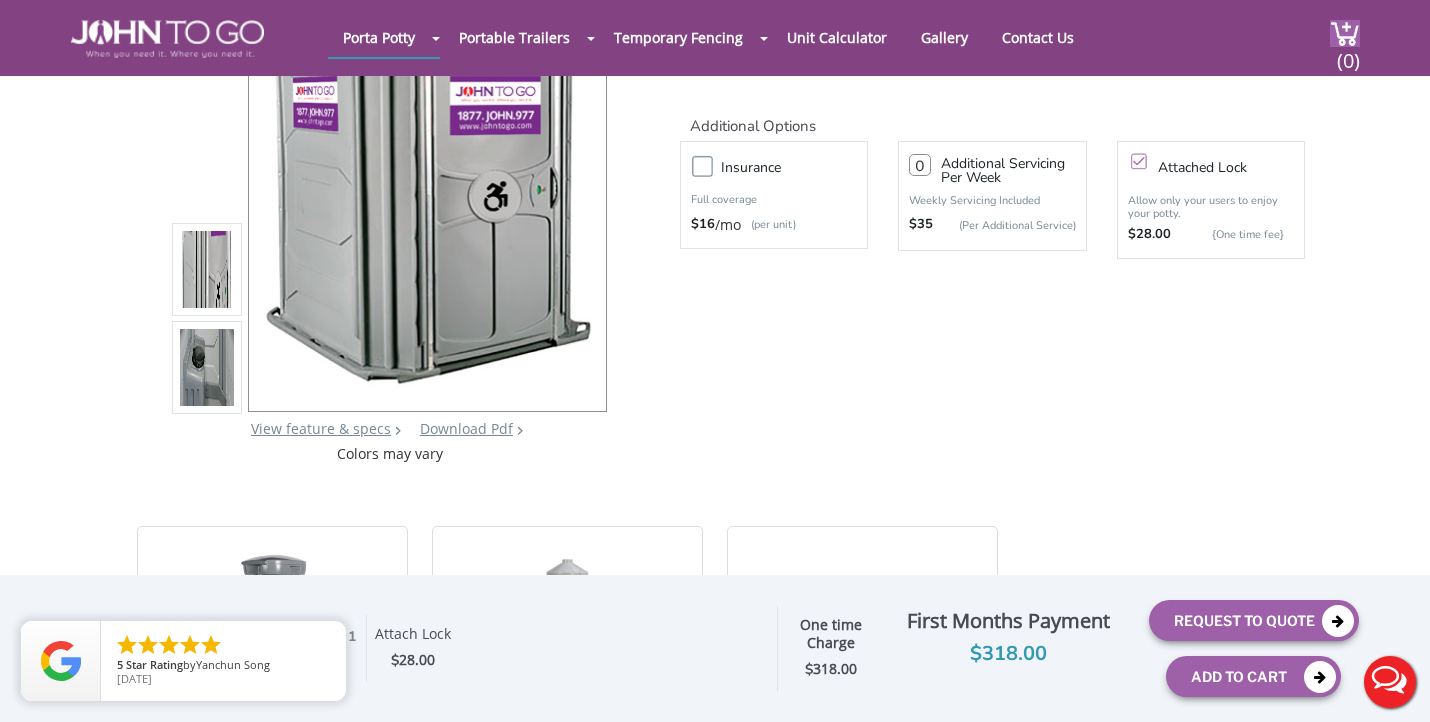 scroll, scrollTop: 241, scrollLeft: 0, axis: vertical 